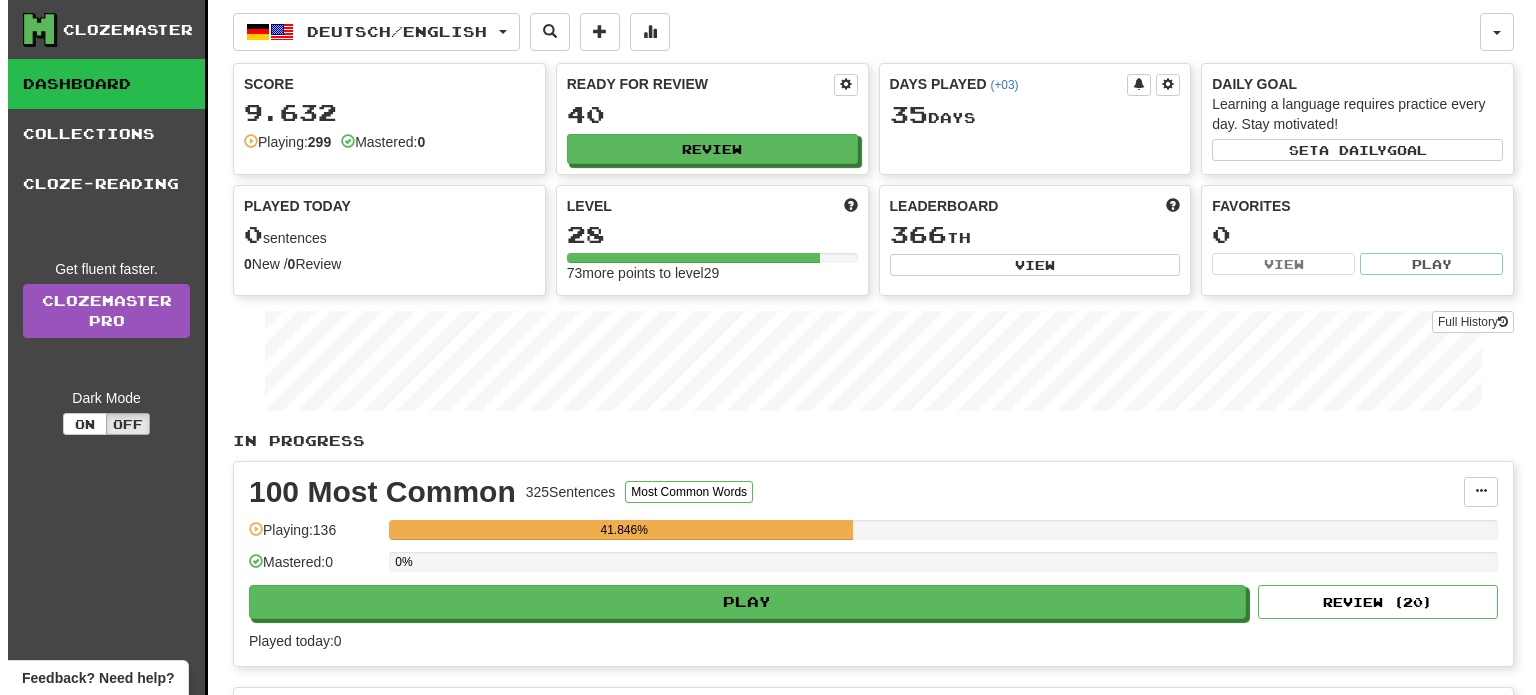 scroll, scrollTop: 0, scrollLeft: 0, axis: both 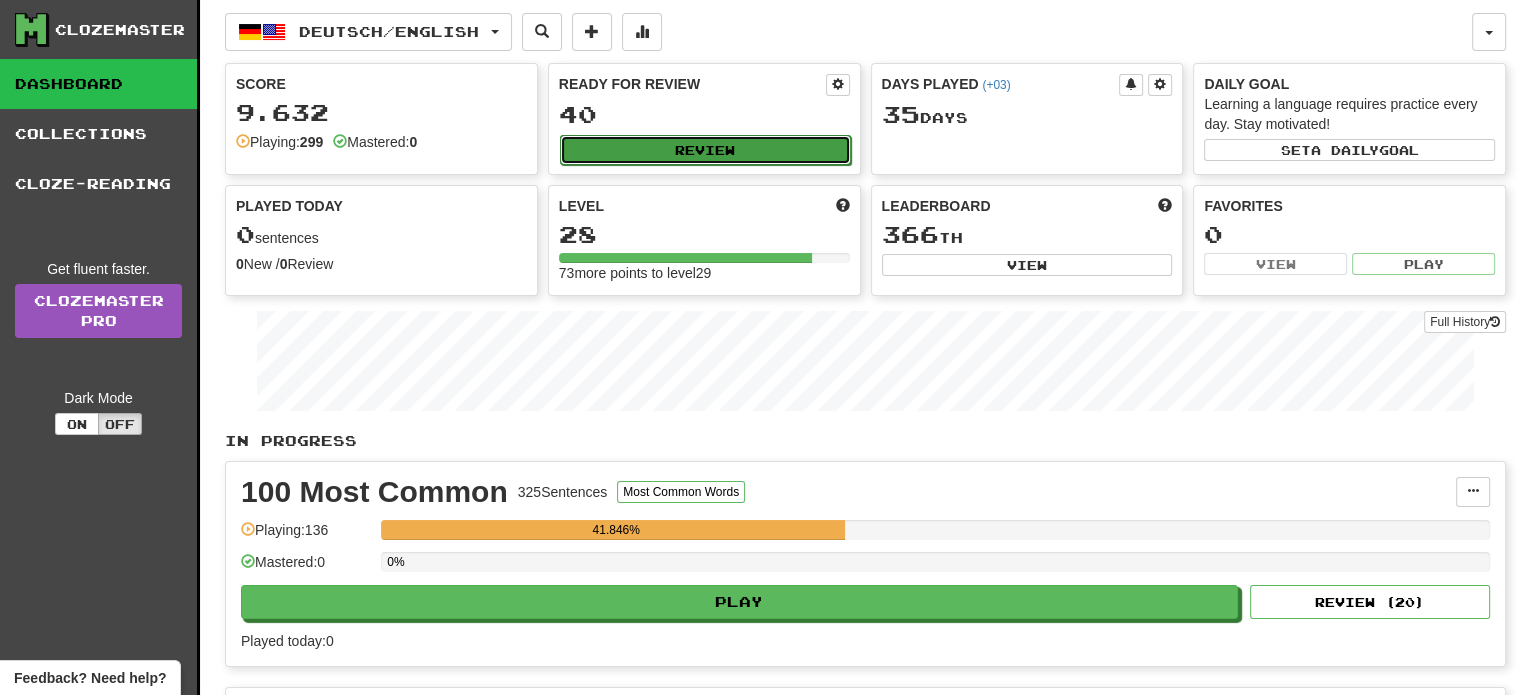 click on "Review" at bounding box center [705, 150] 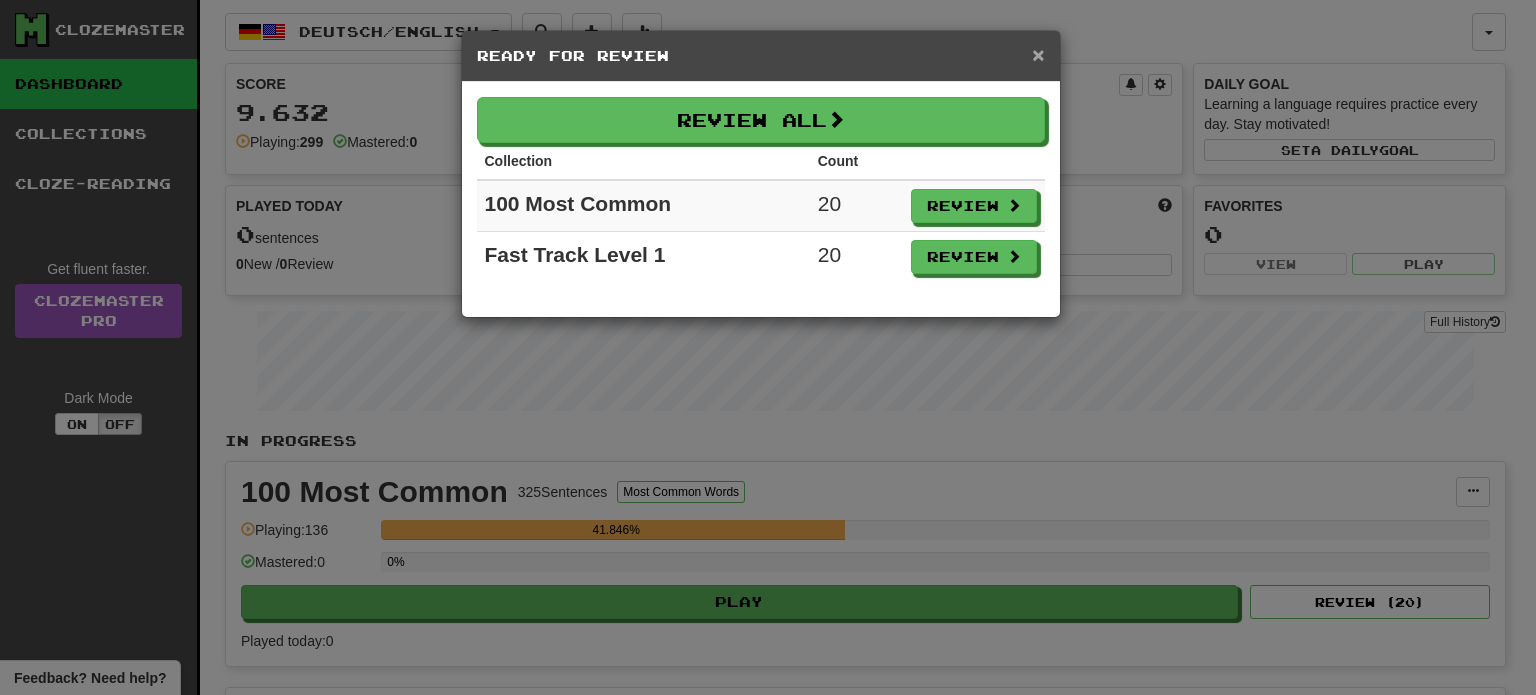 click on "×" at bounding box center (1038, 54) 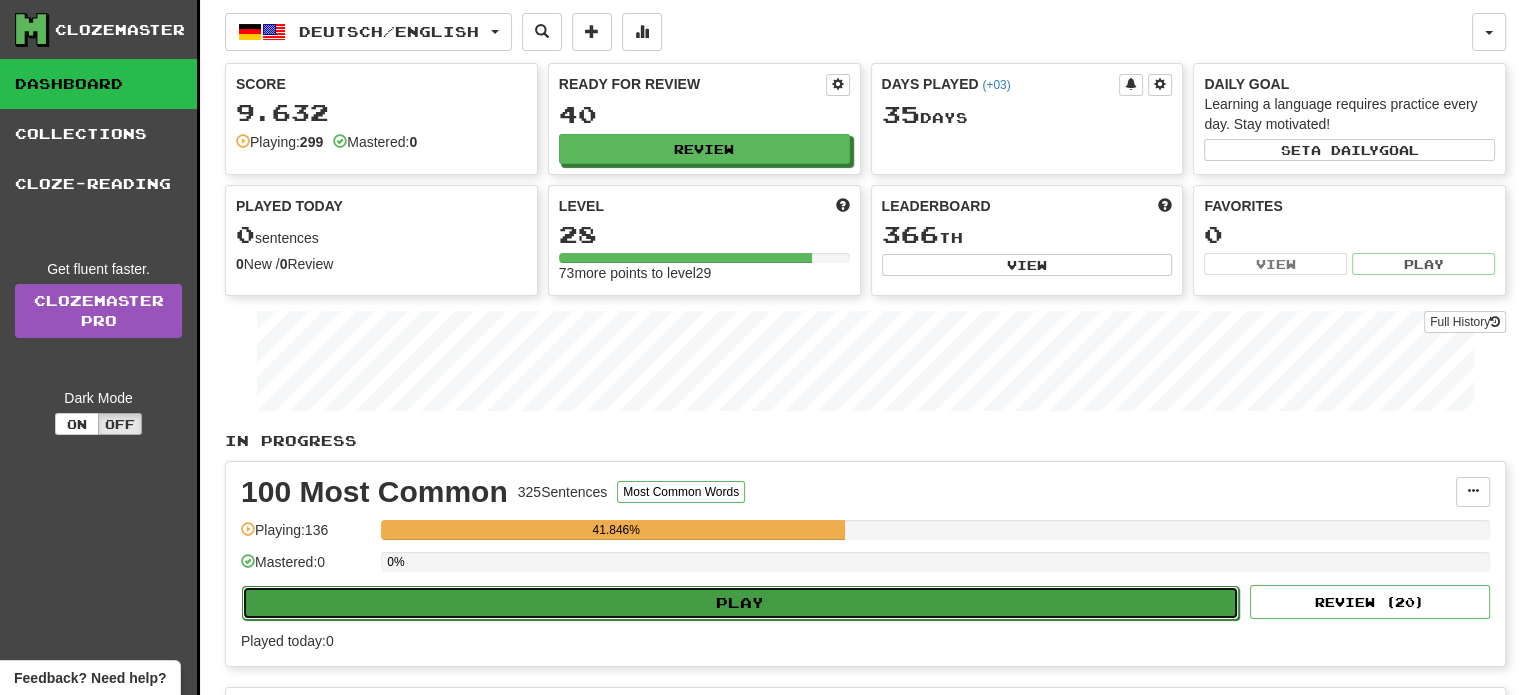 click on "Play" at bounding box center (740, 603) 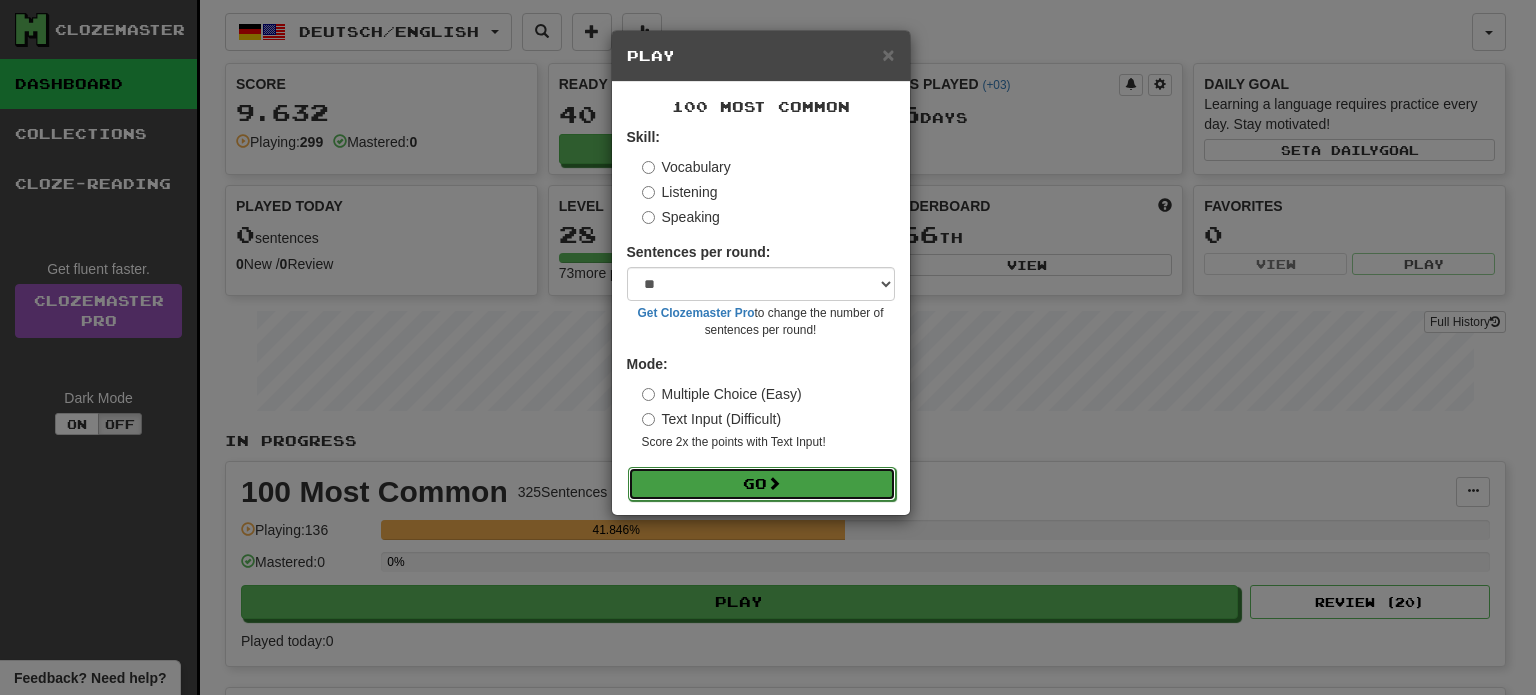 click on "Go" at bounding box center [762, 484] 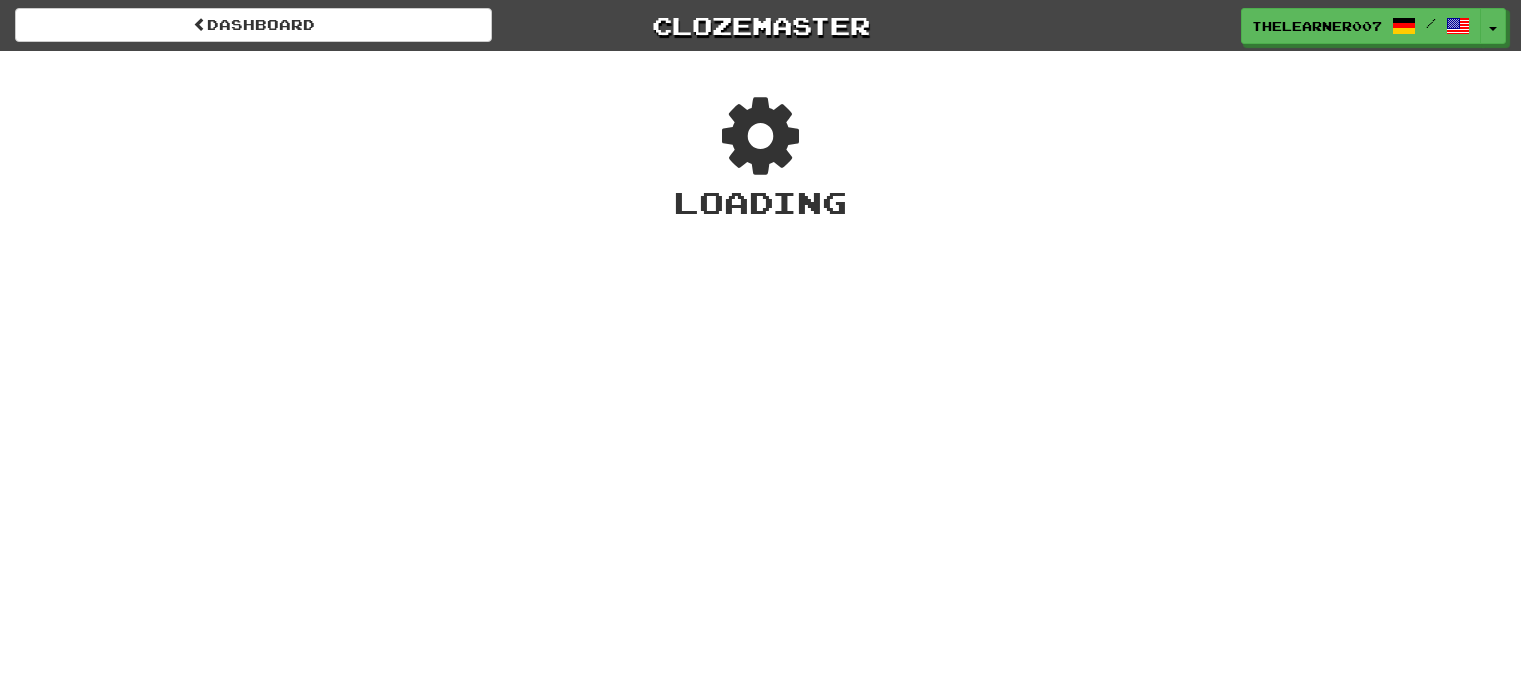 scroll, scrollTop: 0, scrollLeft: 0, axis: both 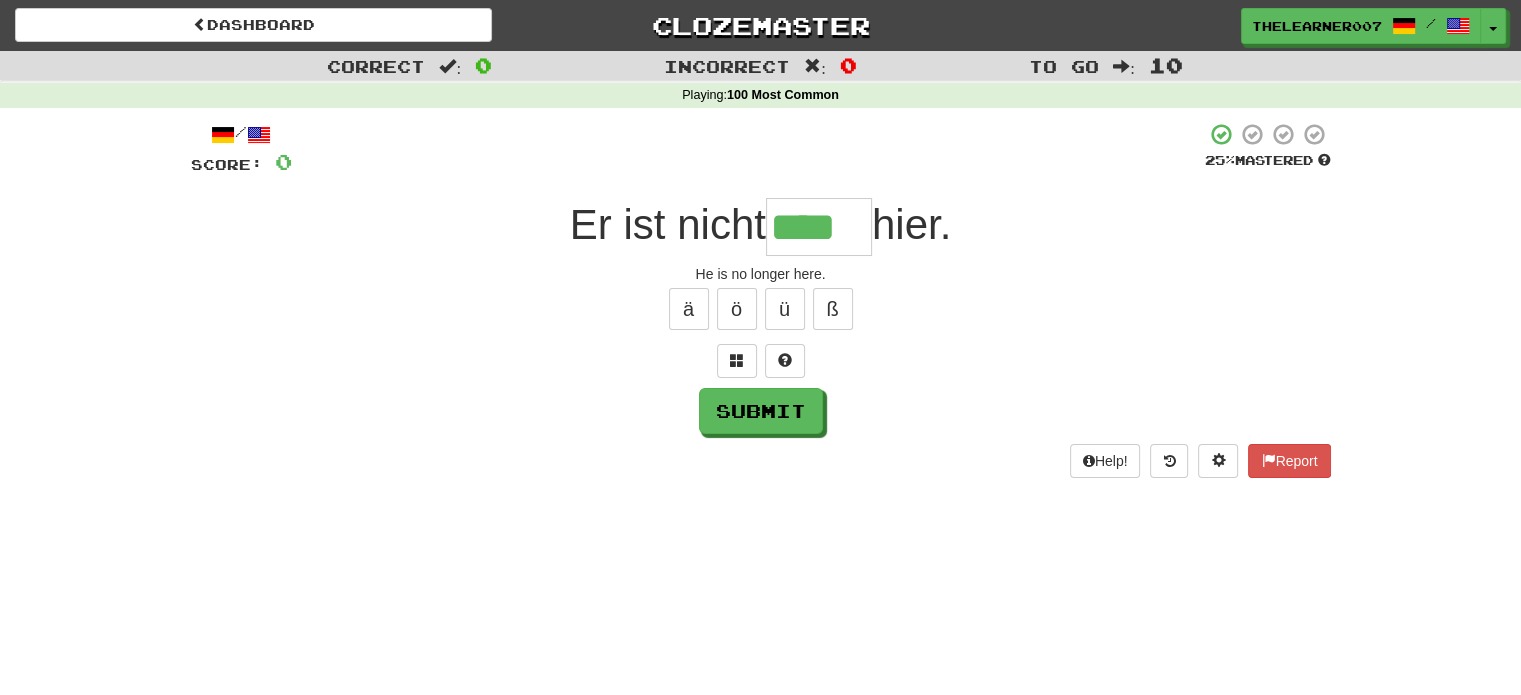 type on "****" 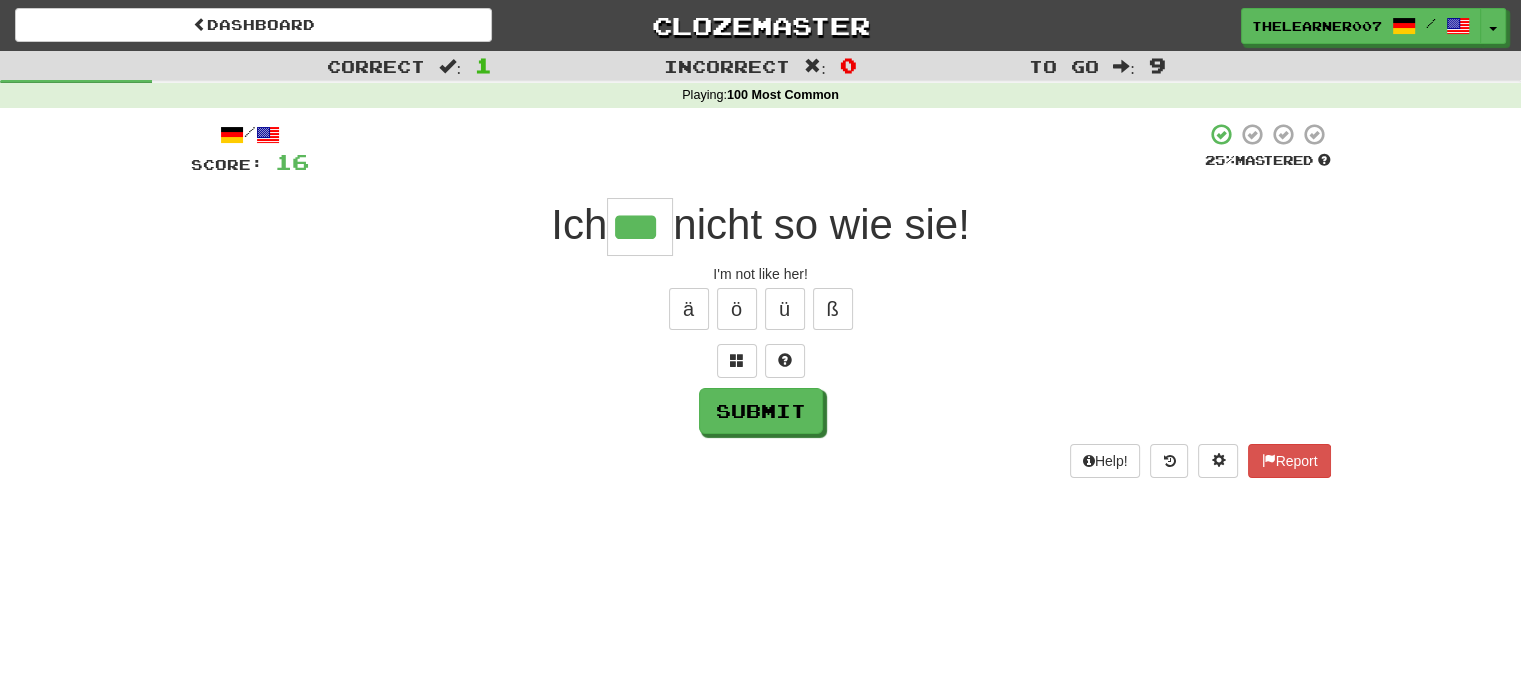 type on "***" 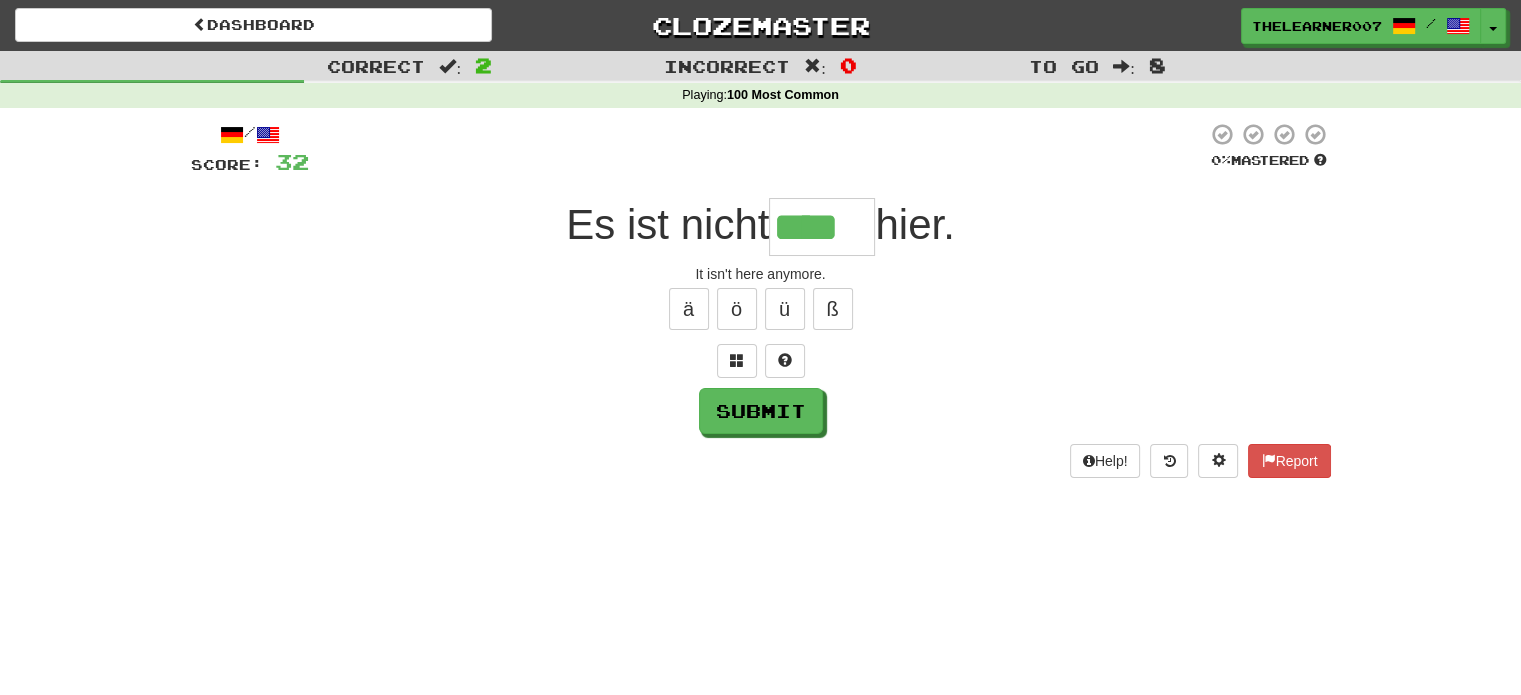 type on "****" 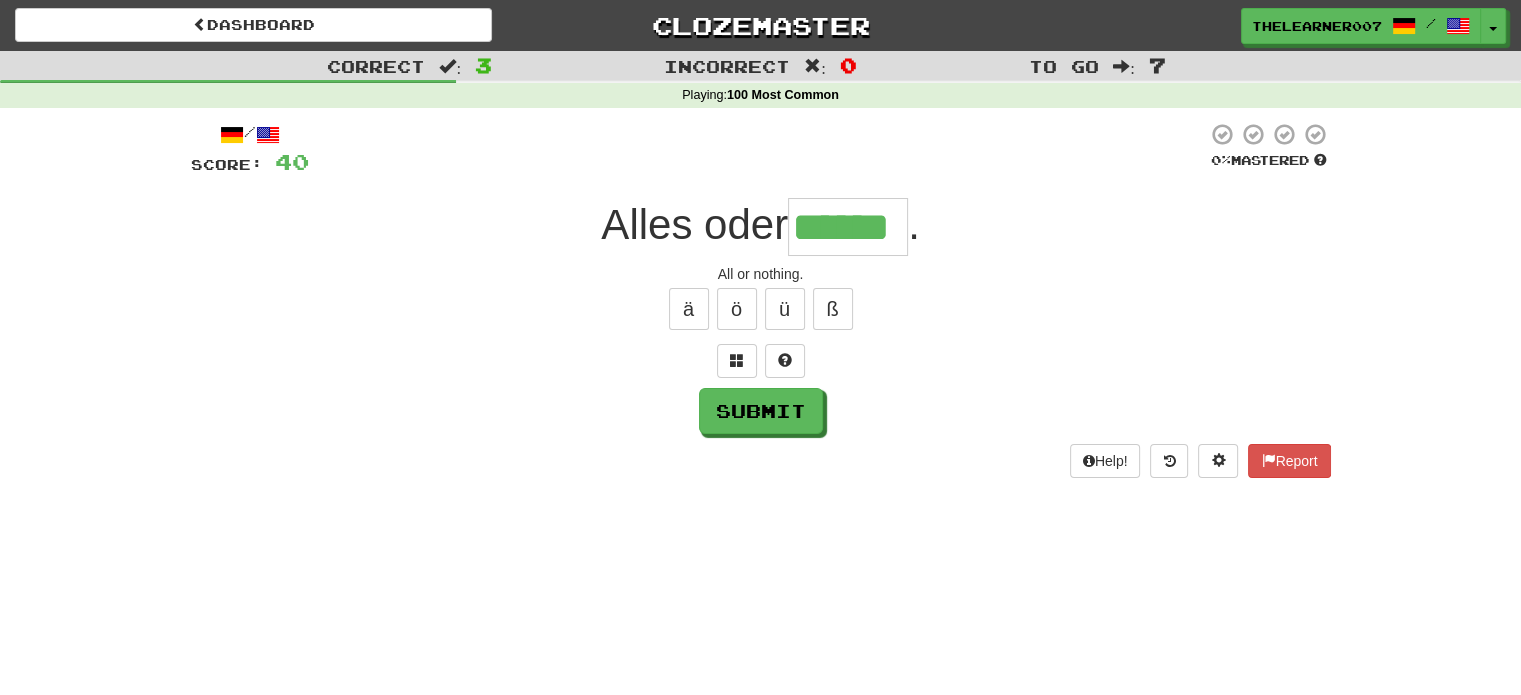 type on "******" 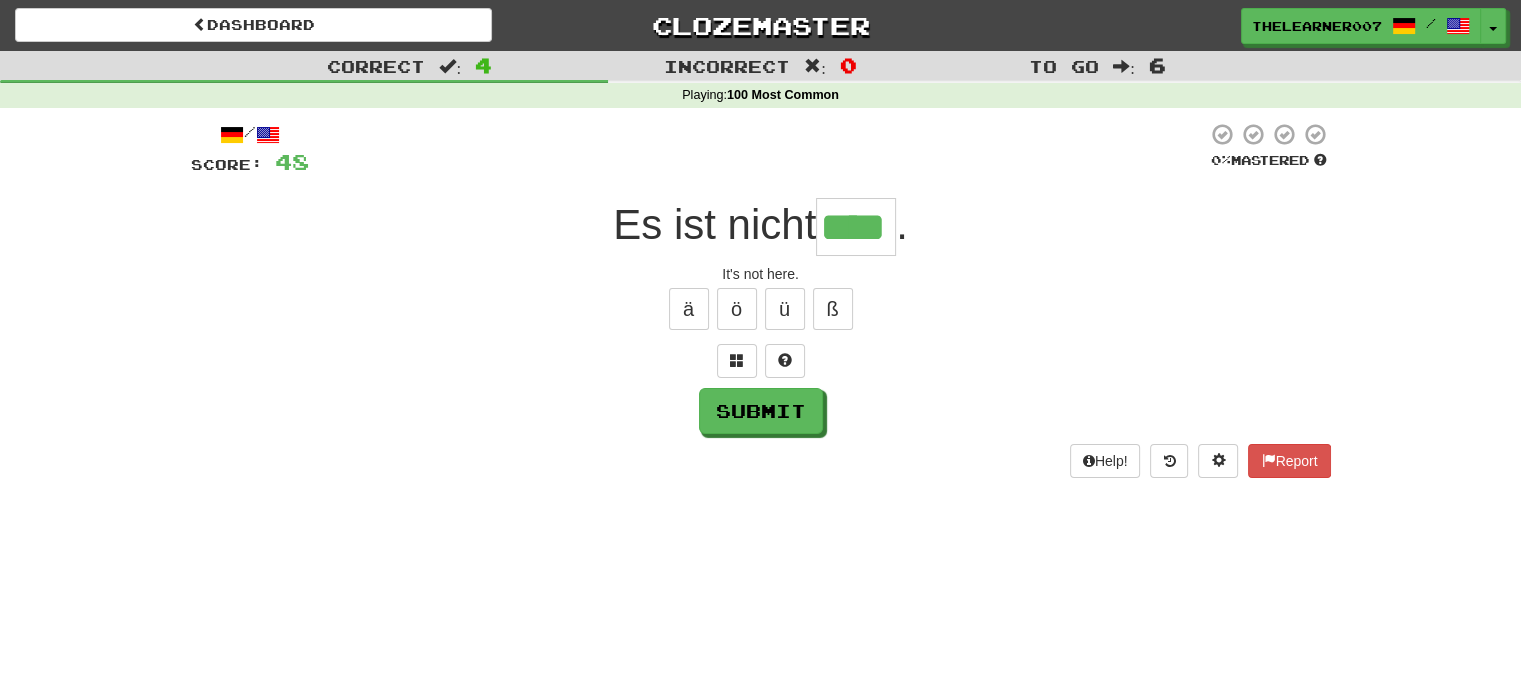 type on "****" 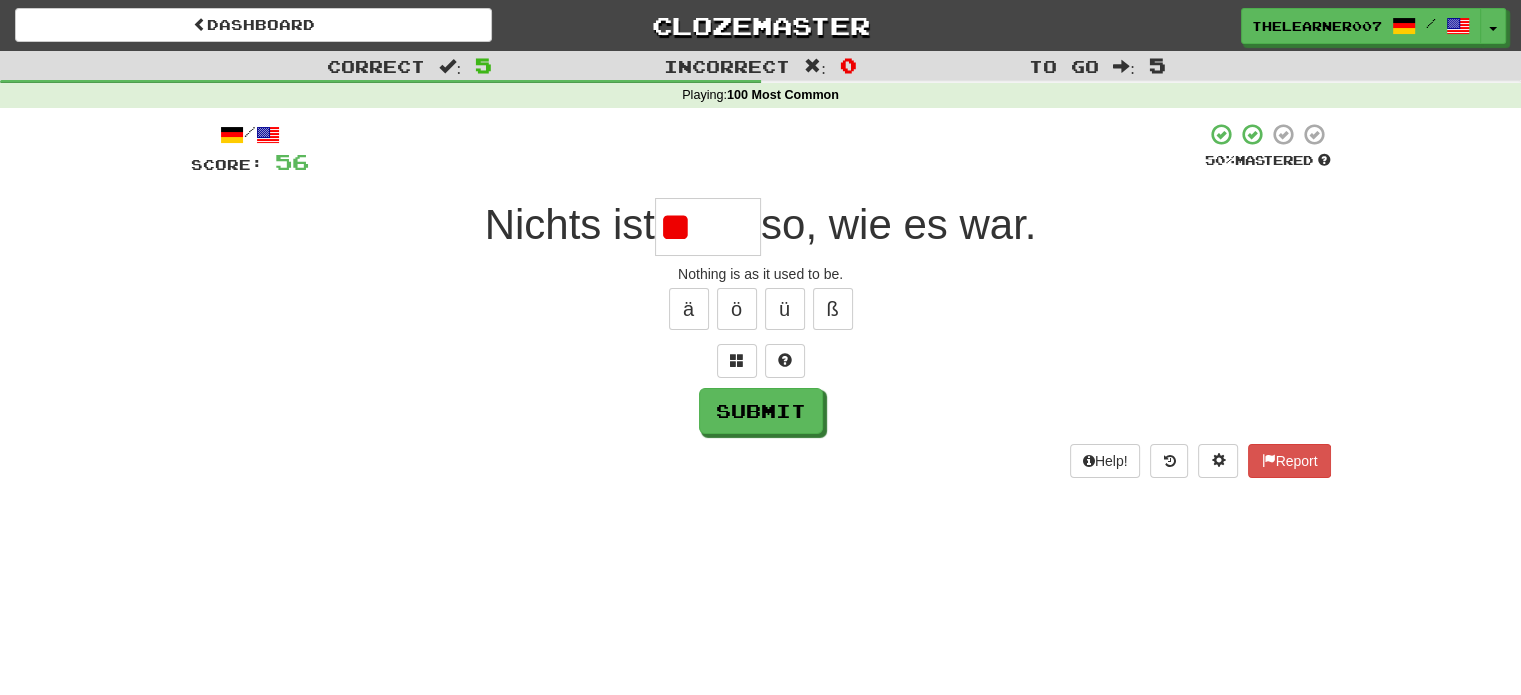type on "*" 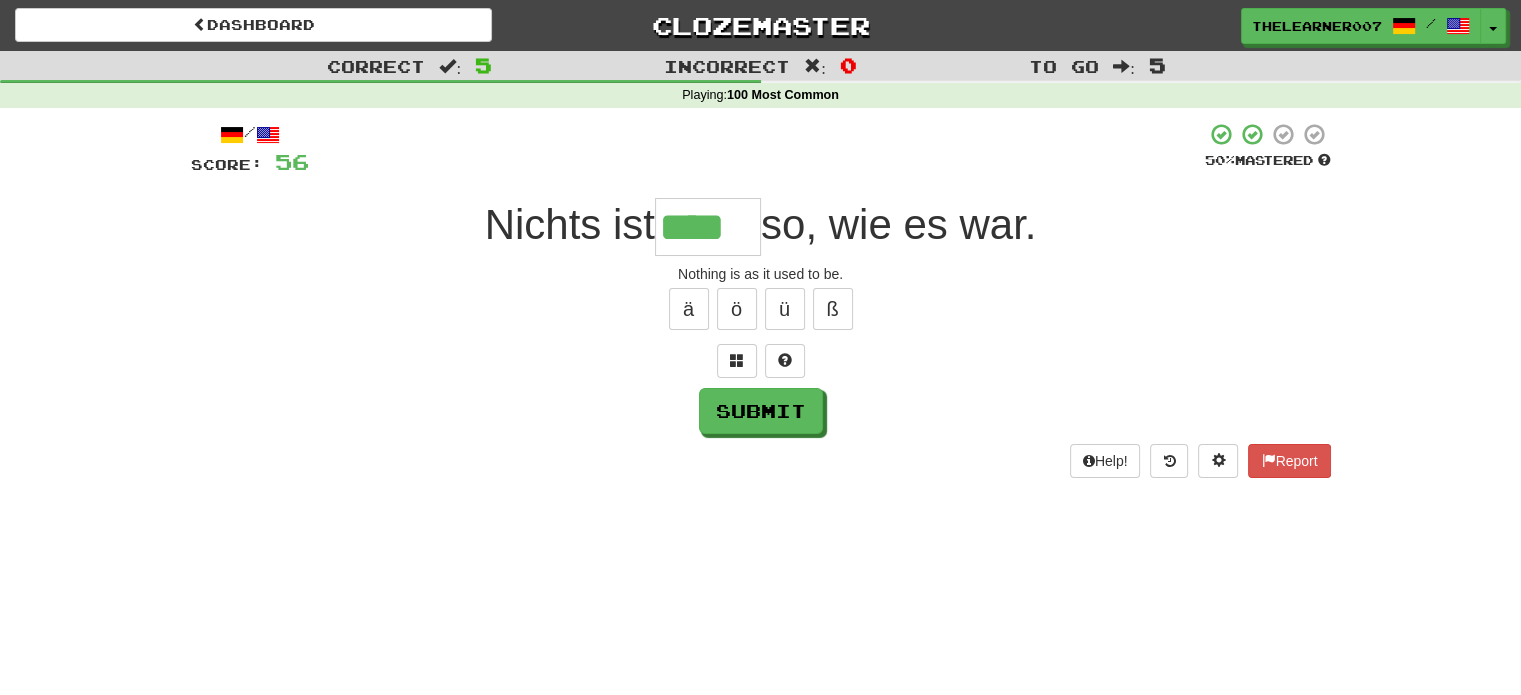 type on "****" 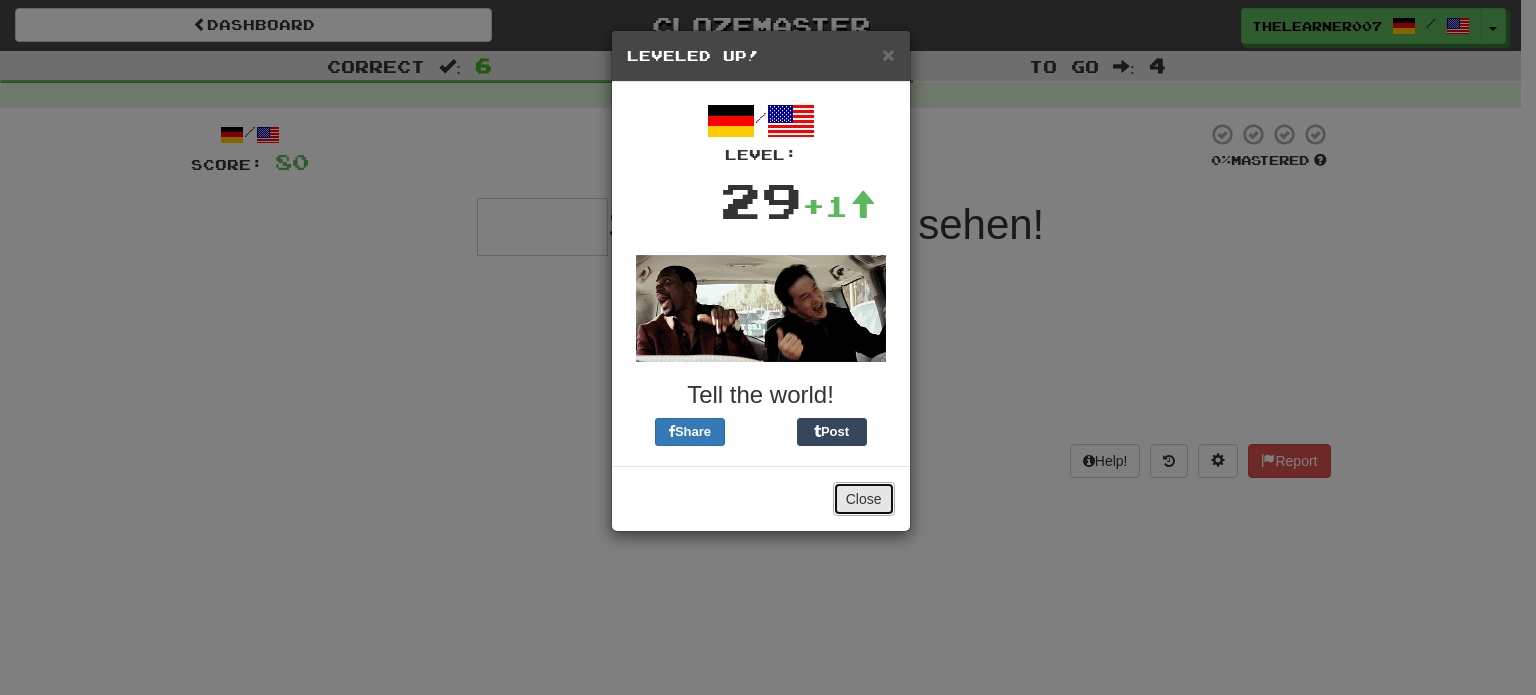 click on "Close" at bounding box center [864, 499] 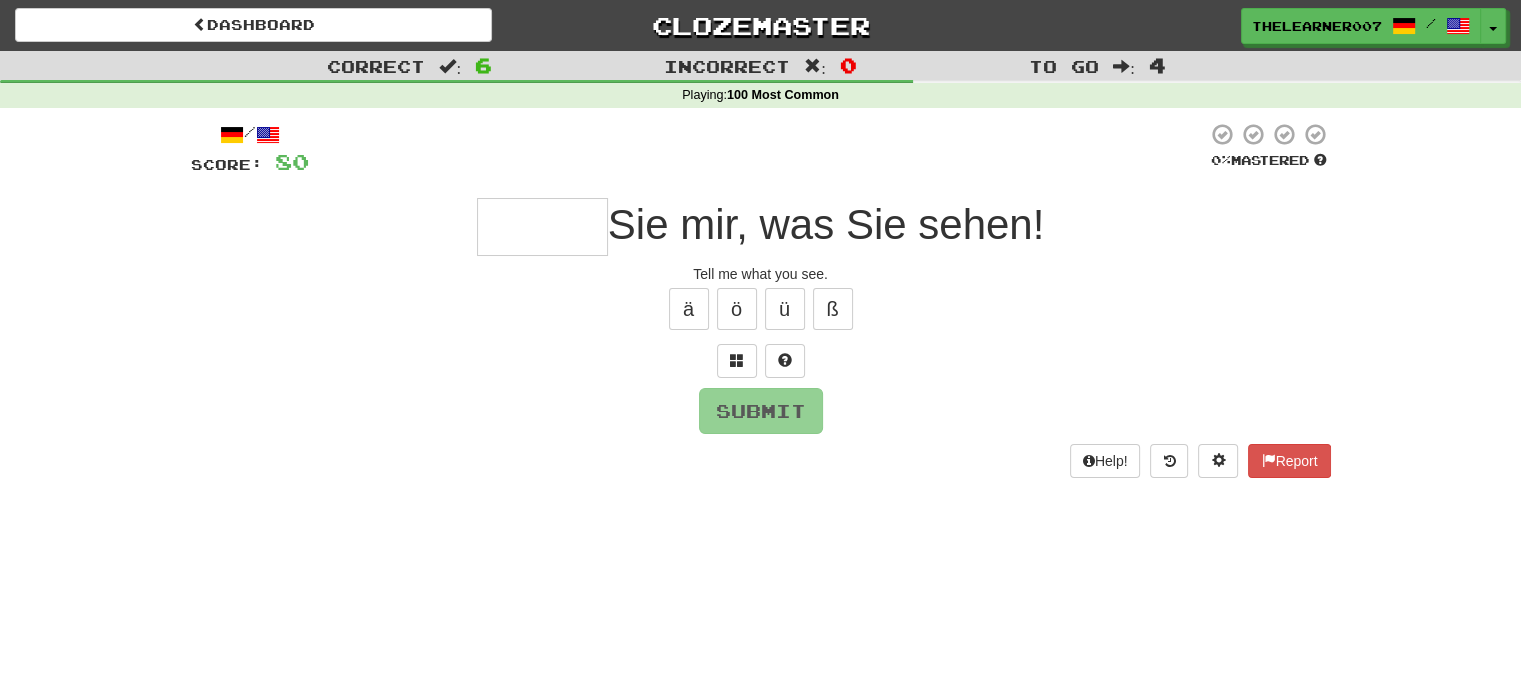 click at bounding box center [542, 227] 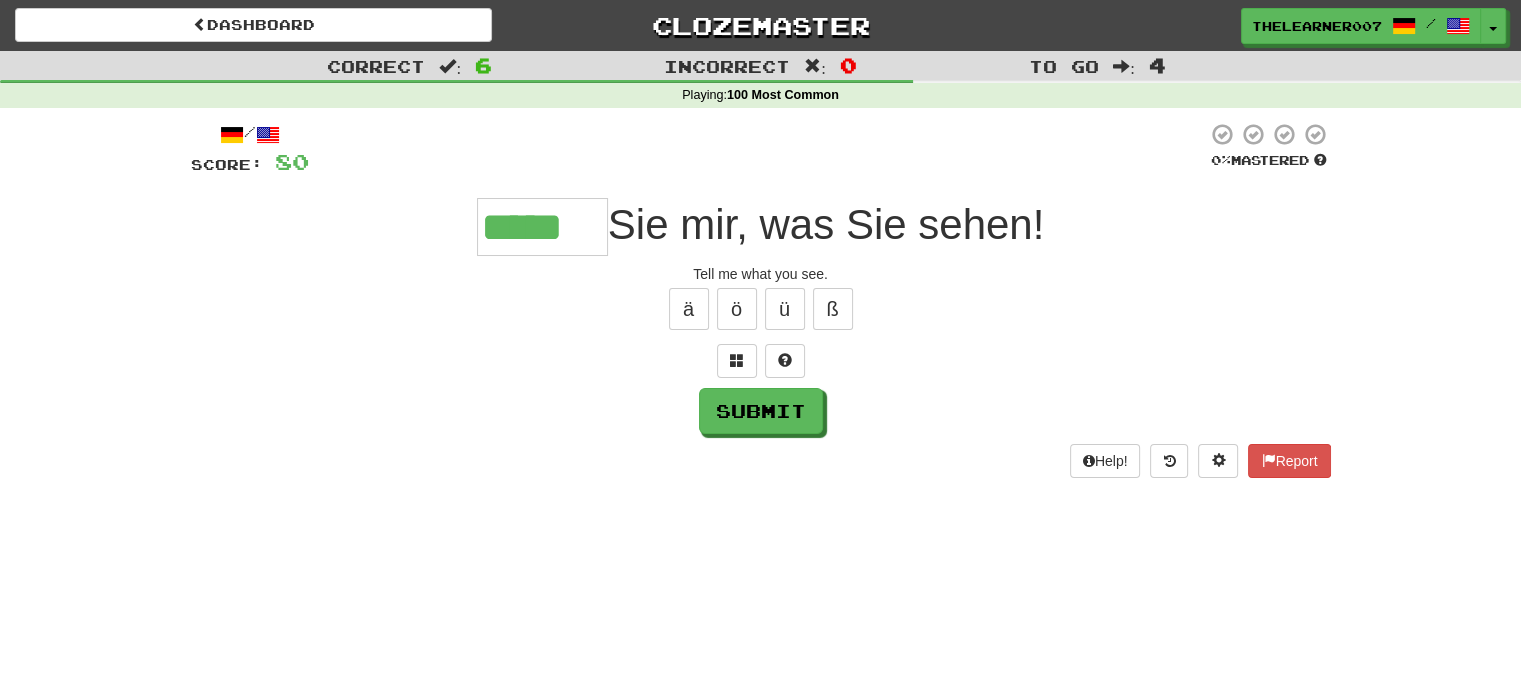 type on "*****" 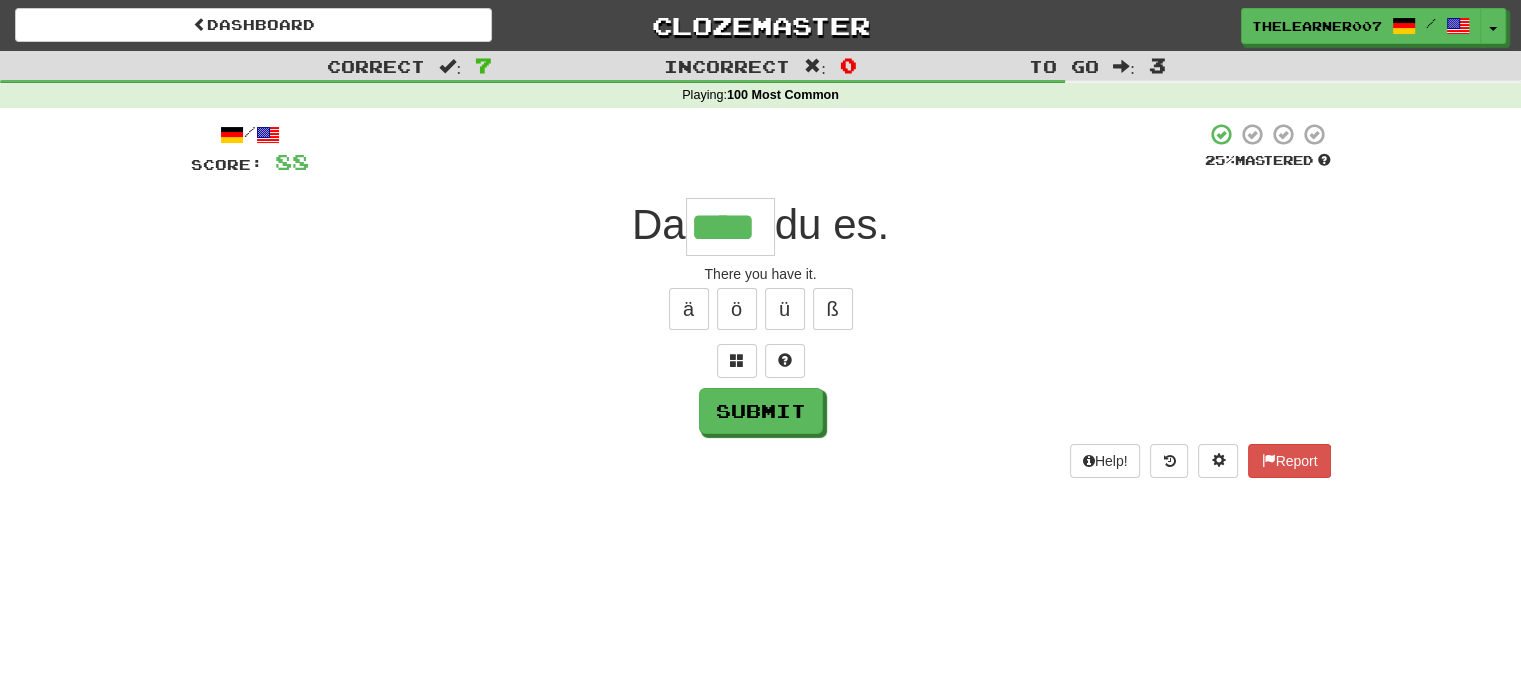 type on "****" 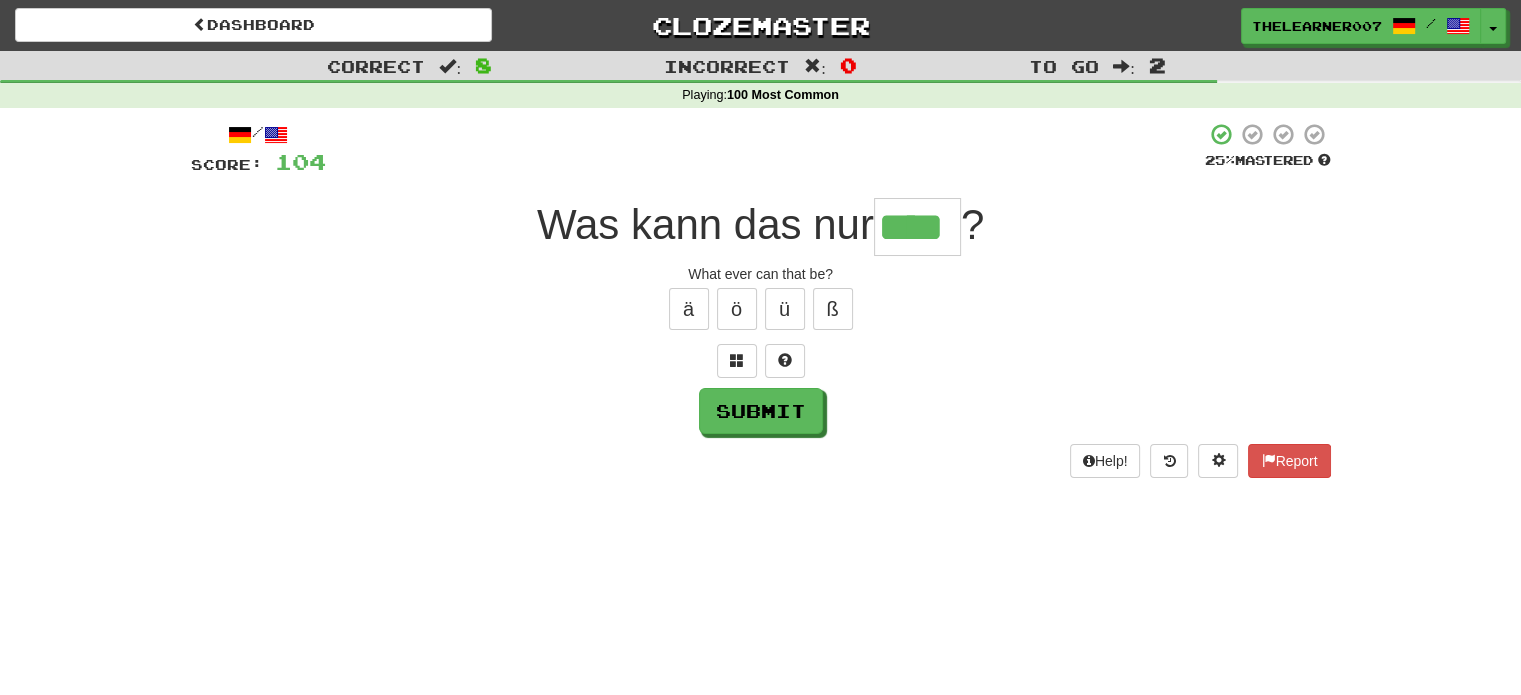 type on "****" 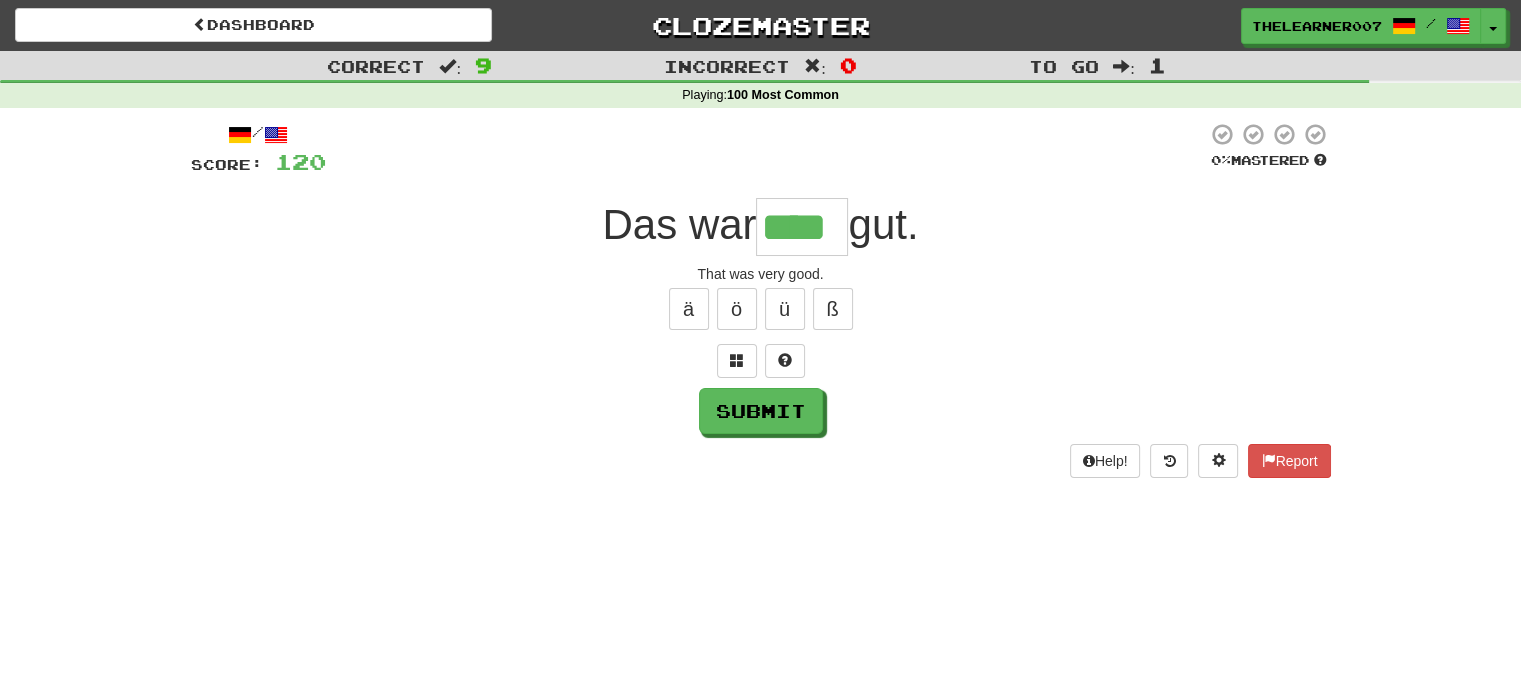 type on "****" 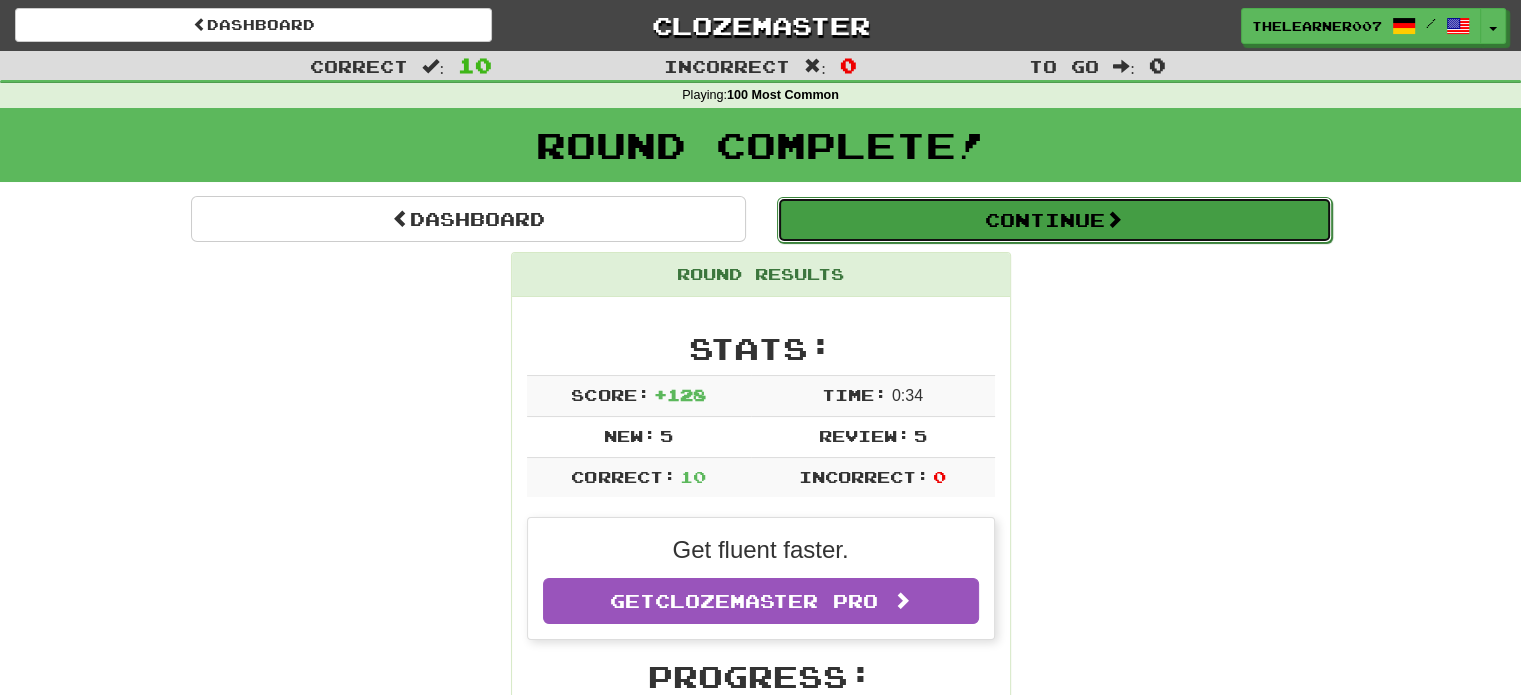 click on "Continue" at bounding box center (1054, 220) 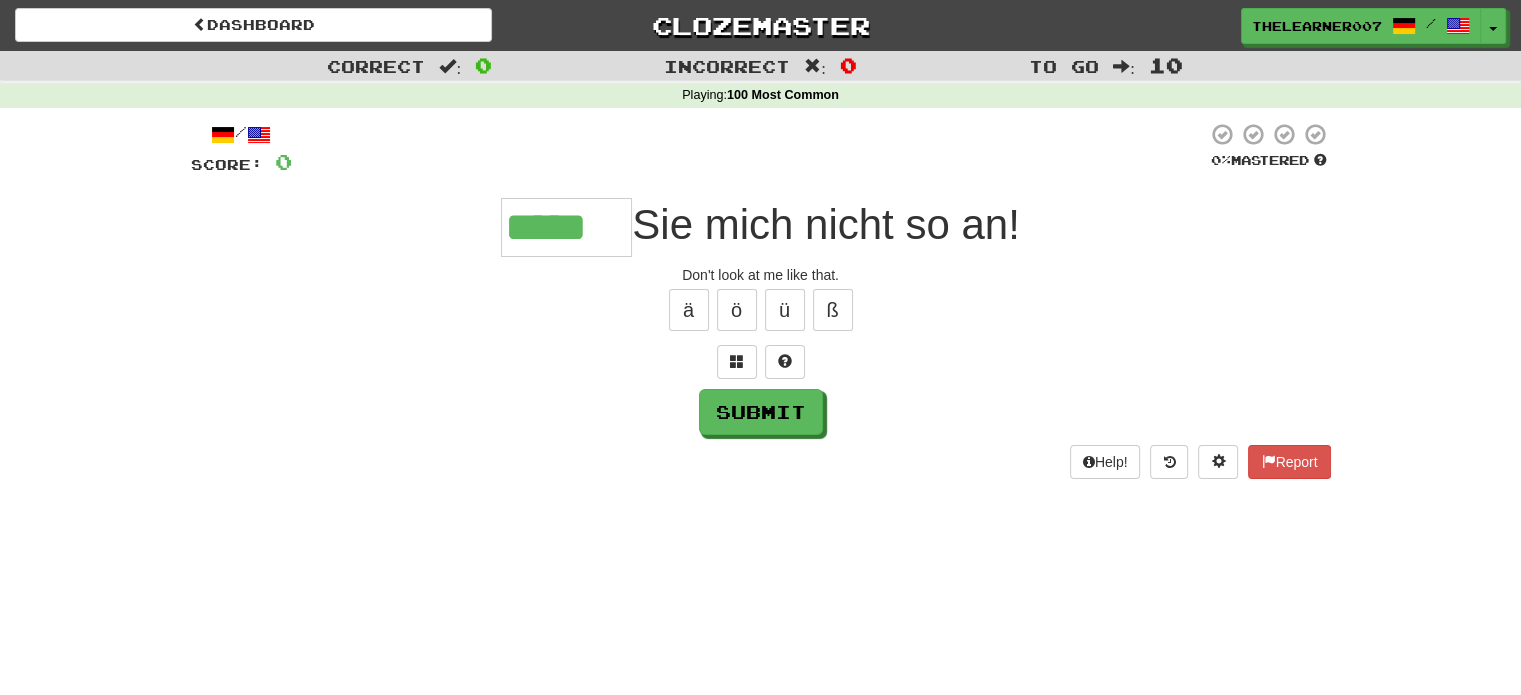type on "*****" 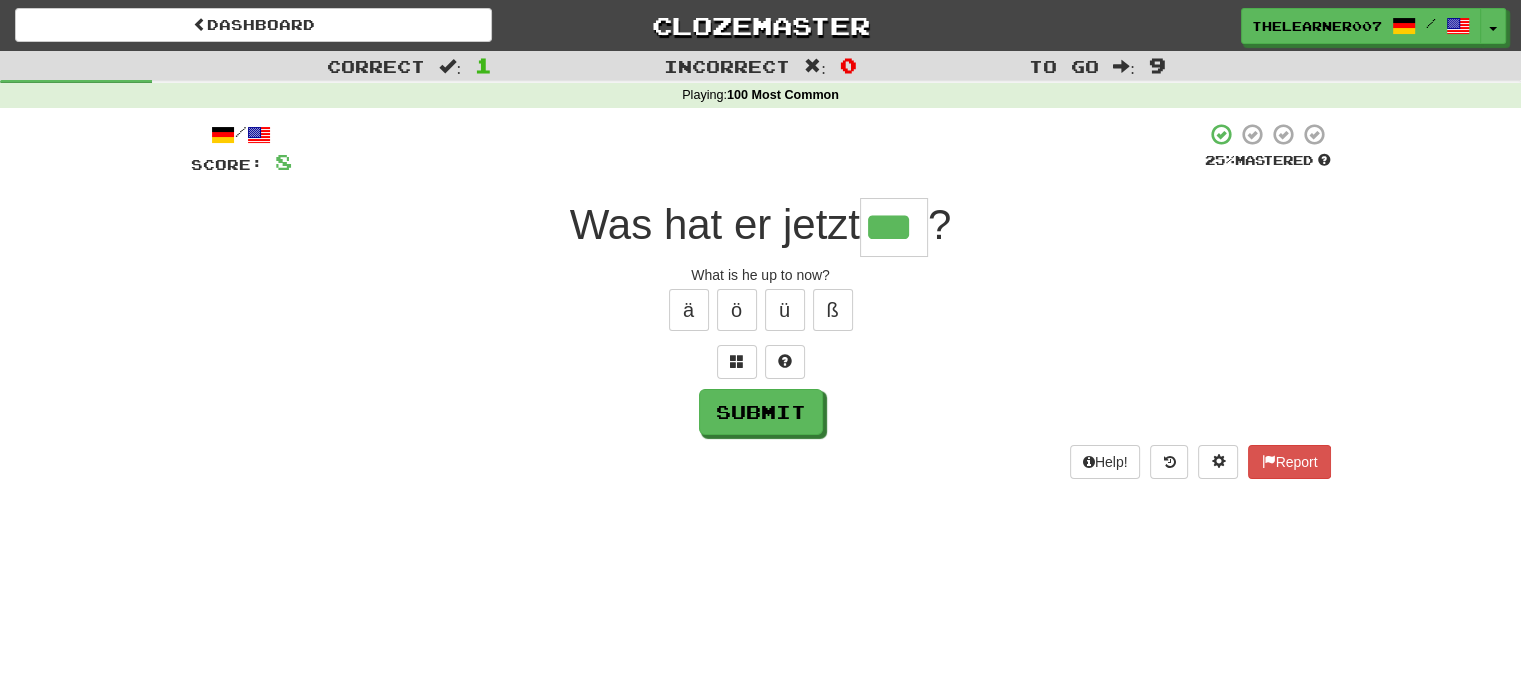 type on "***" 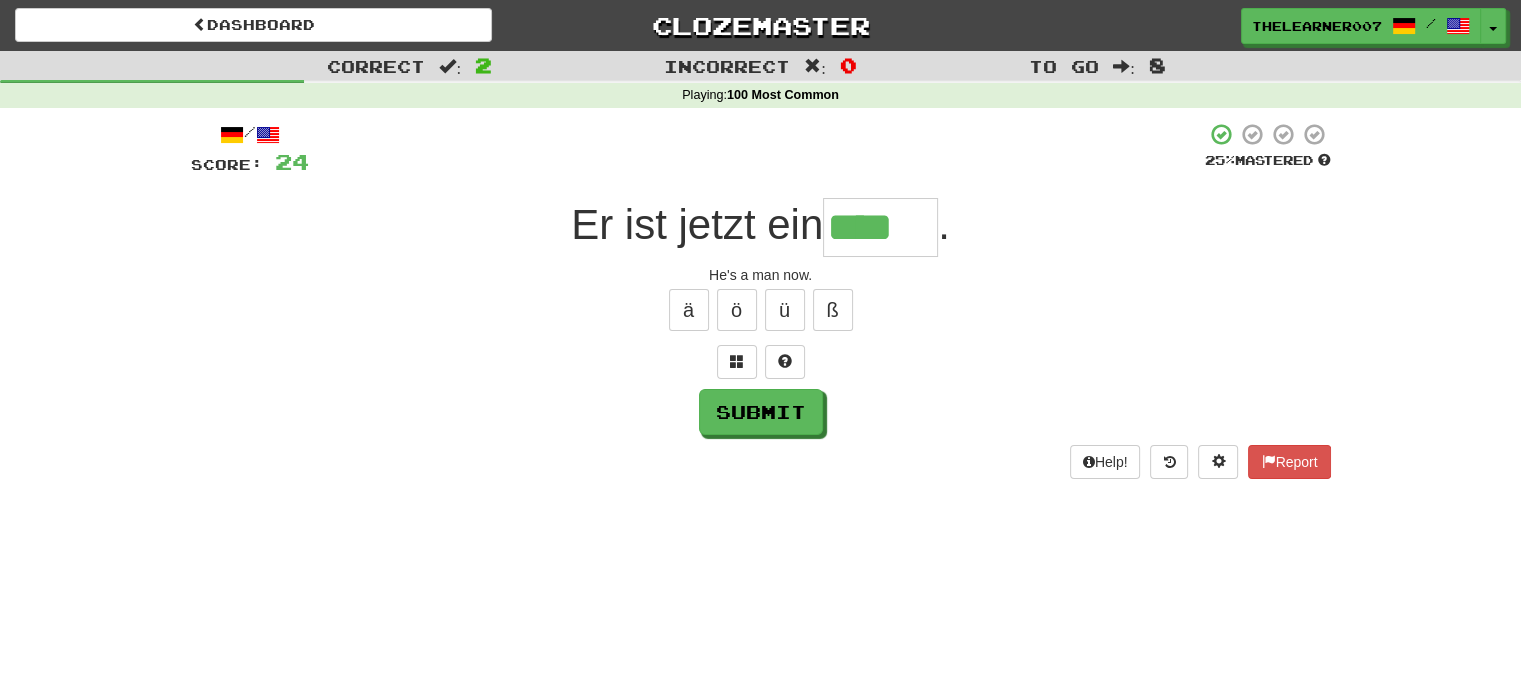 type on "****" 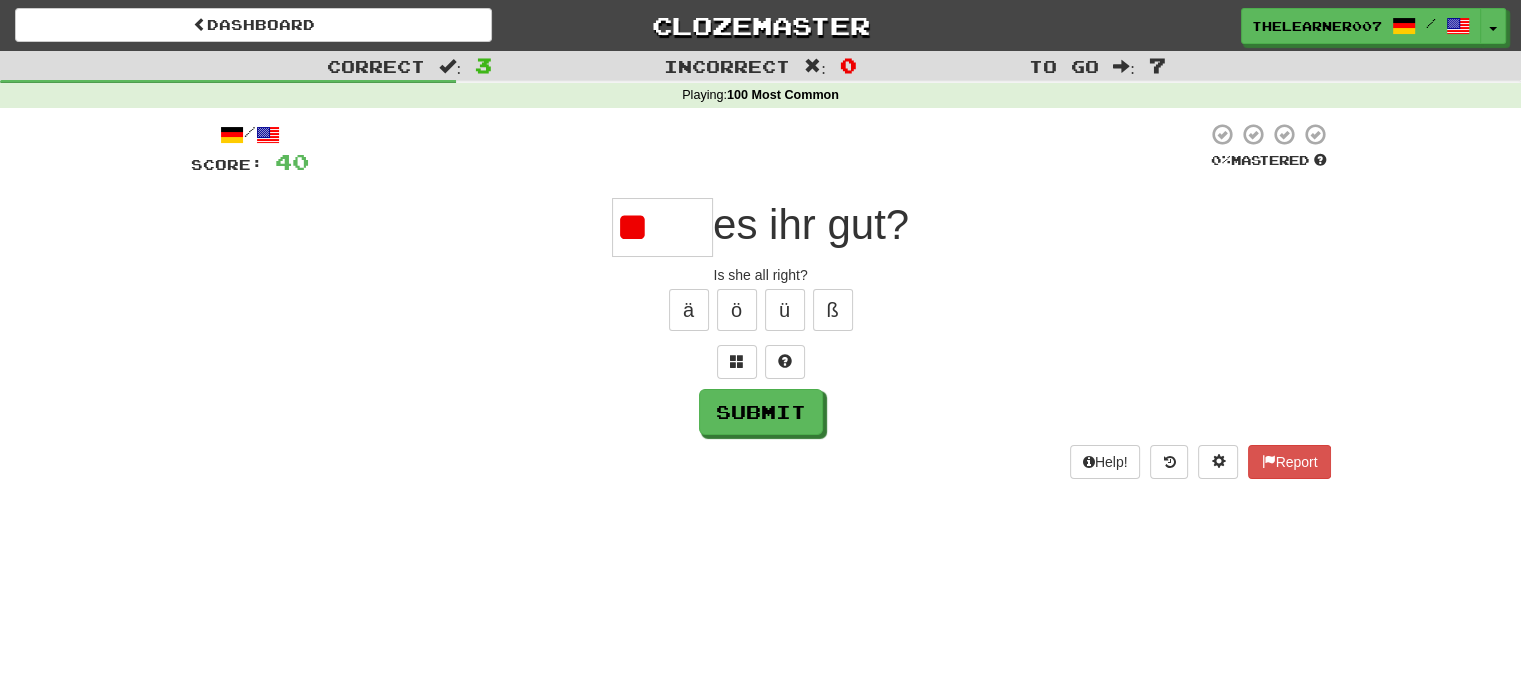type on "*" 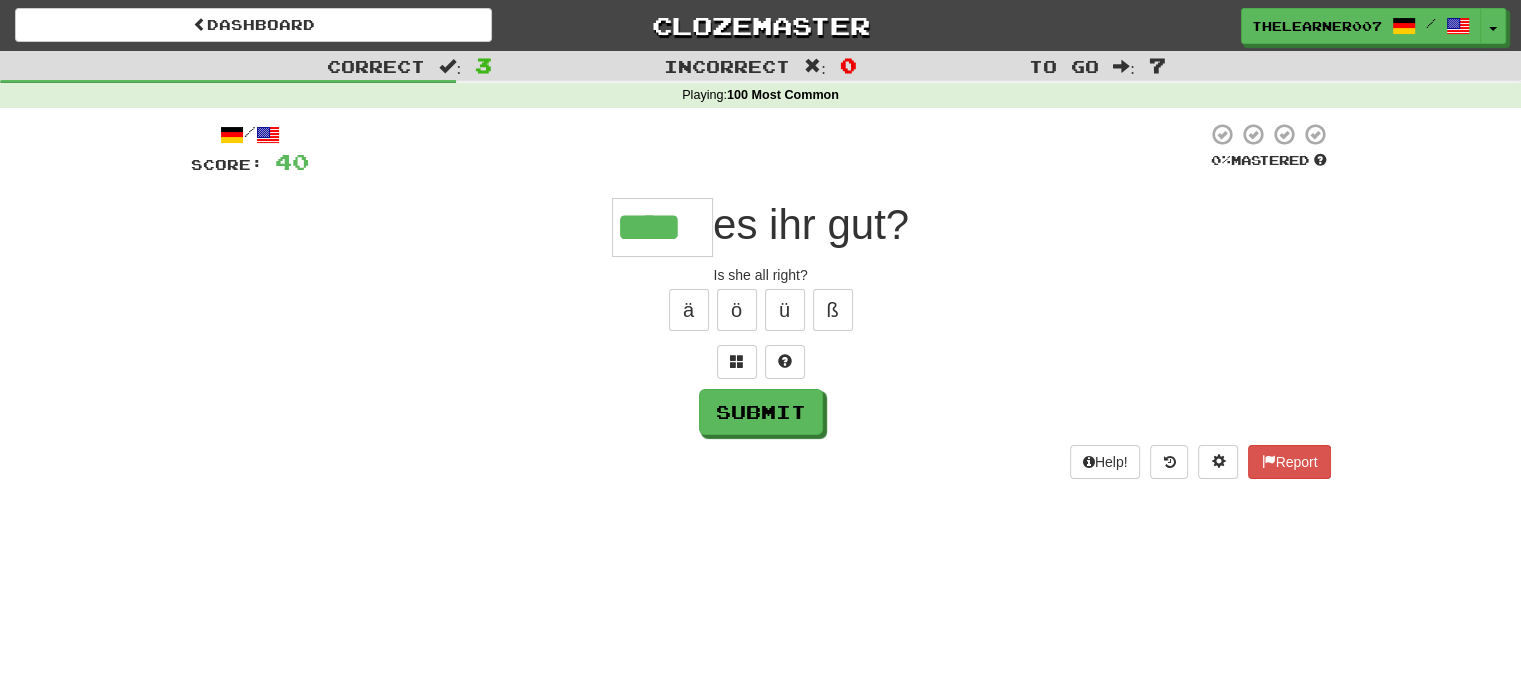 type on "****" 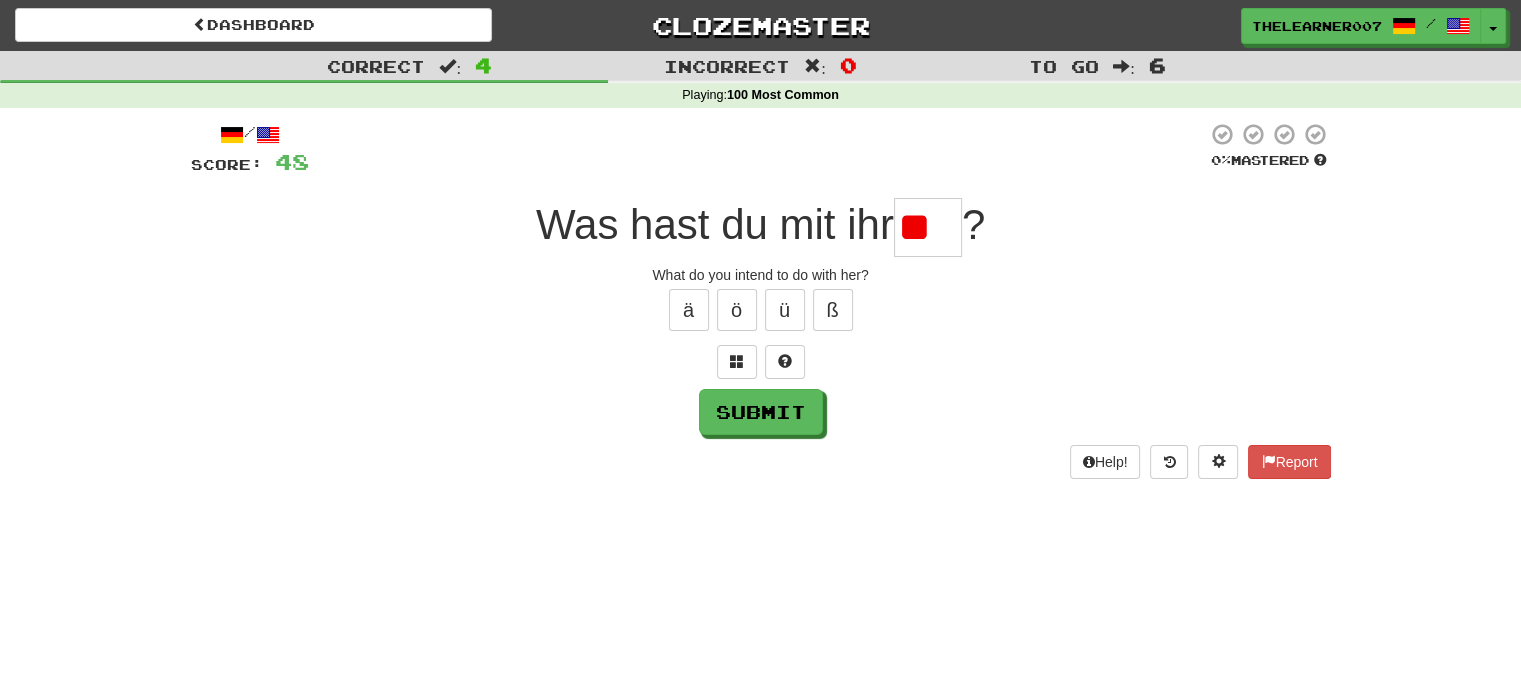 type on "*" 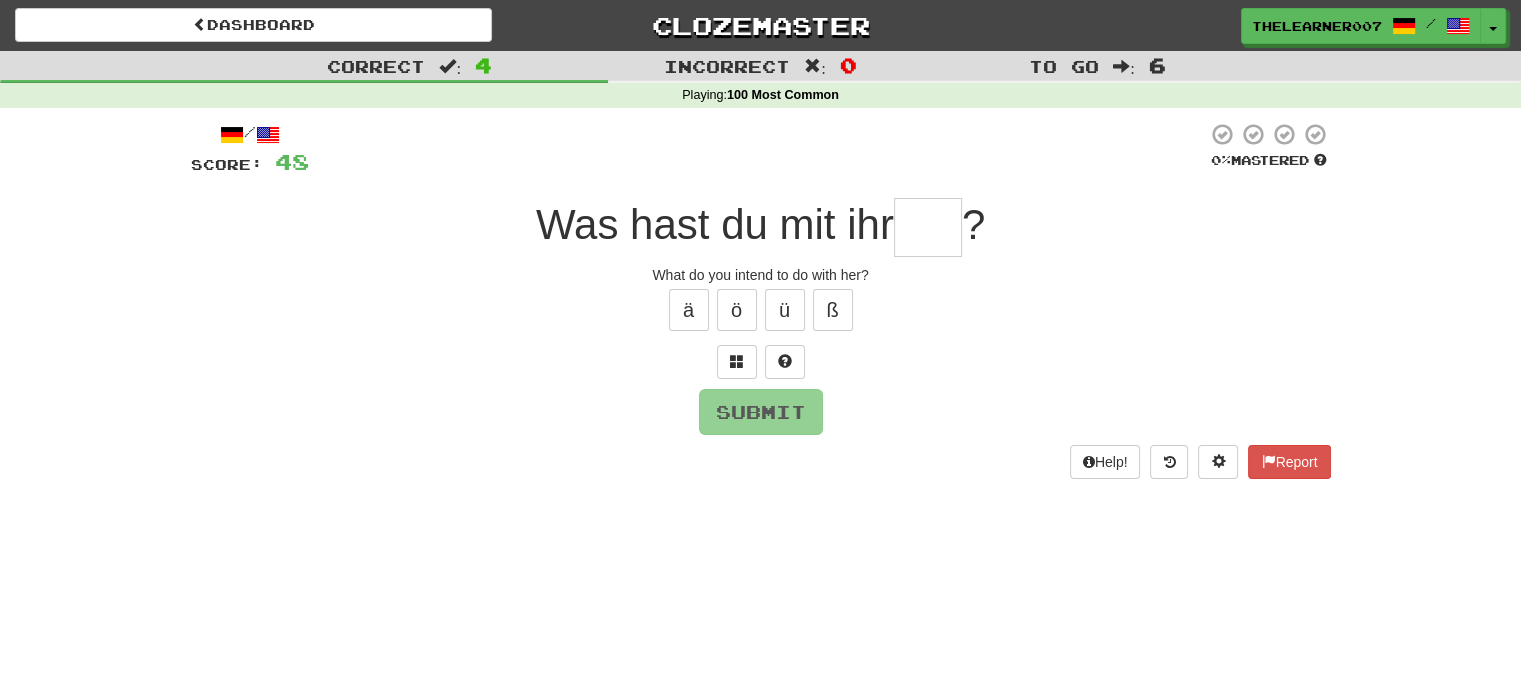 type on "*" 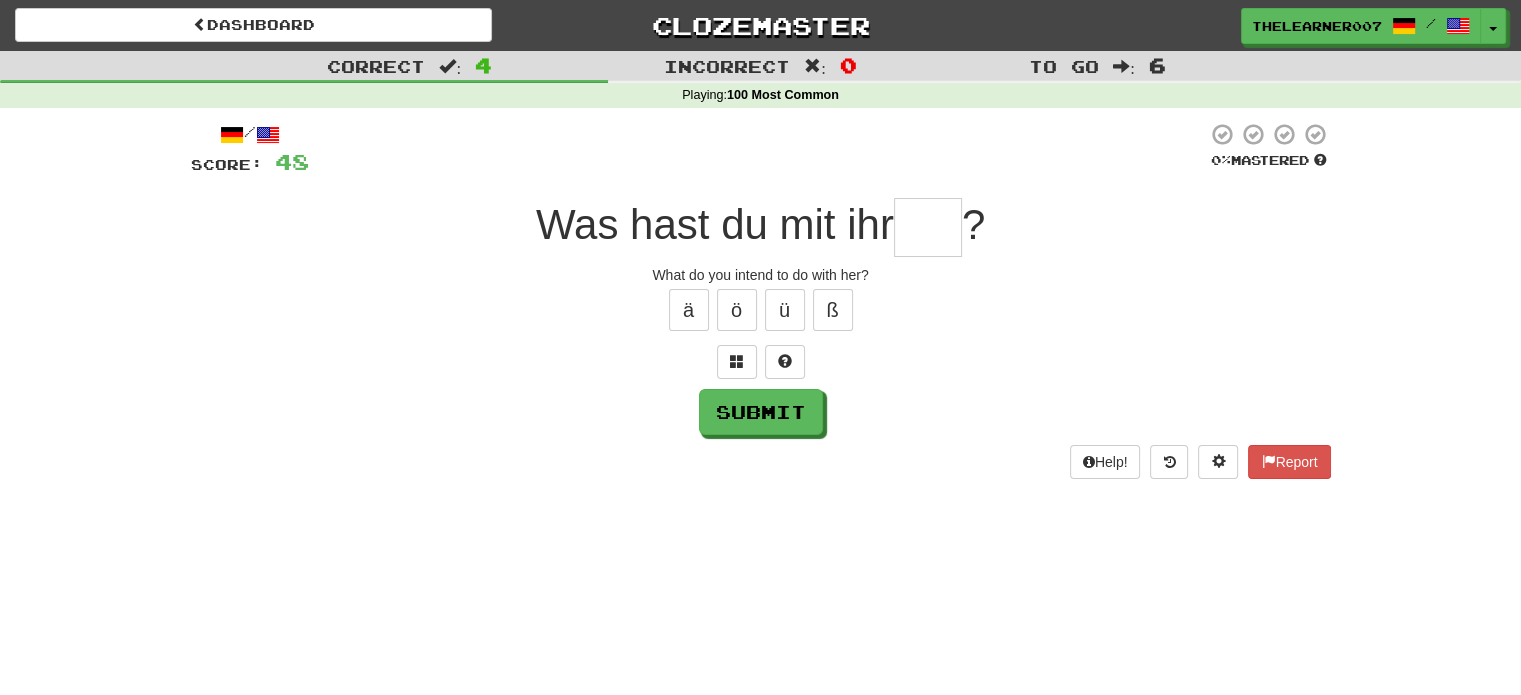 type on "*" 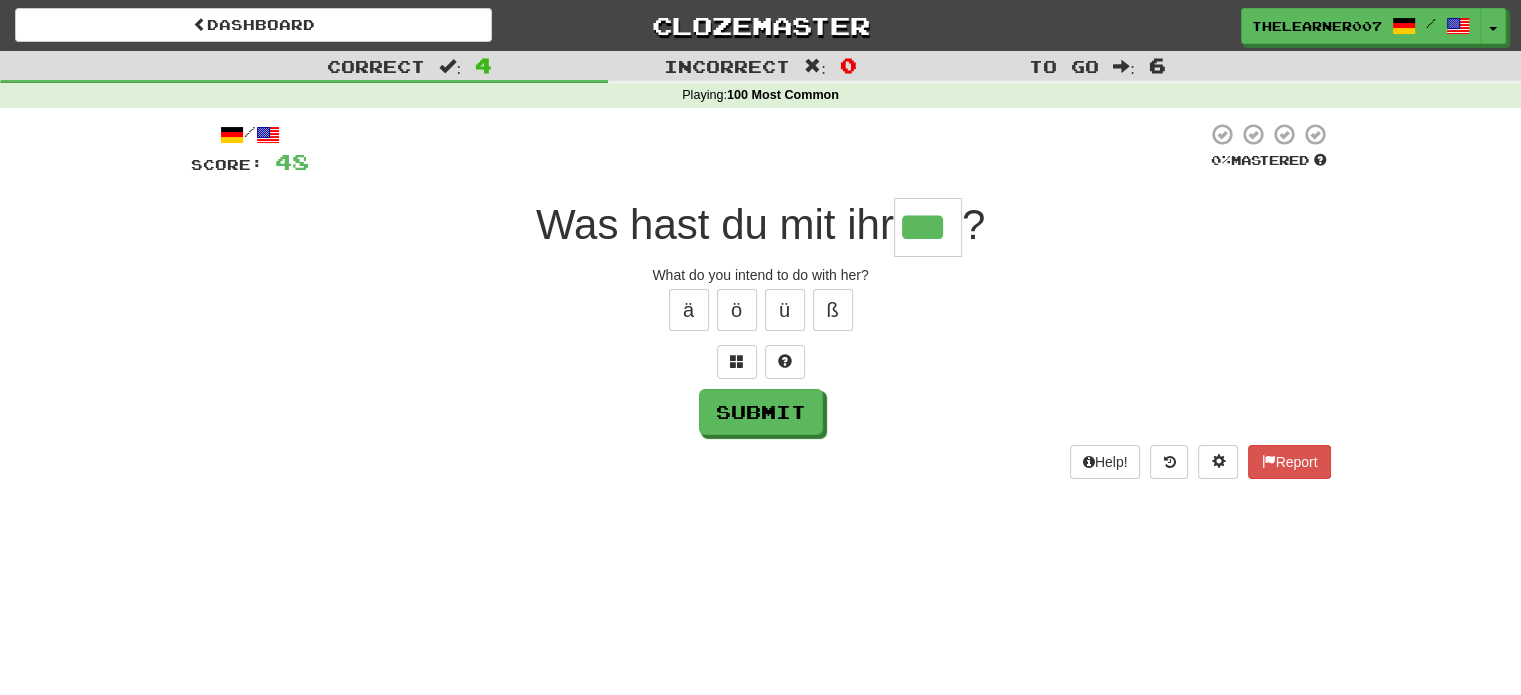 type on "***" 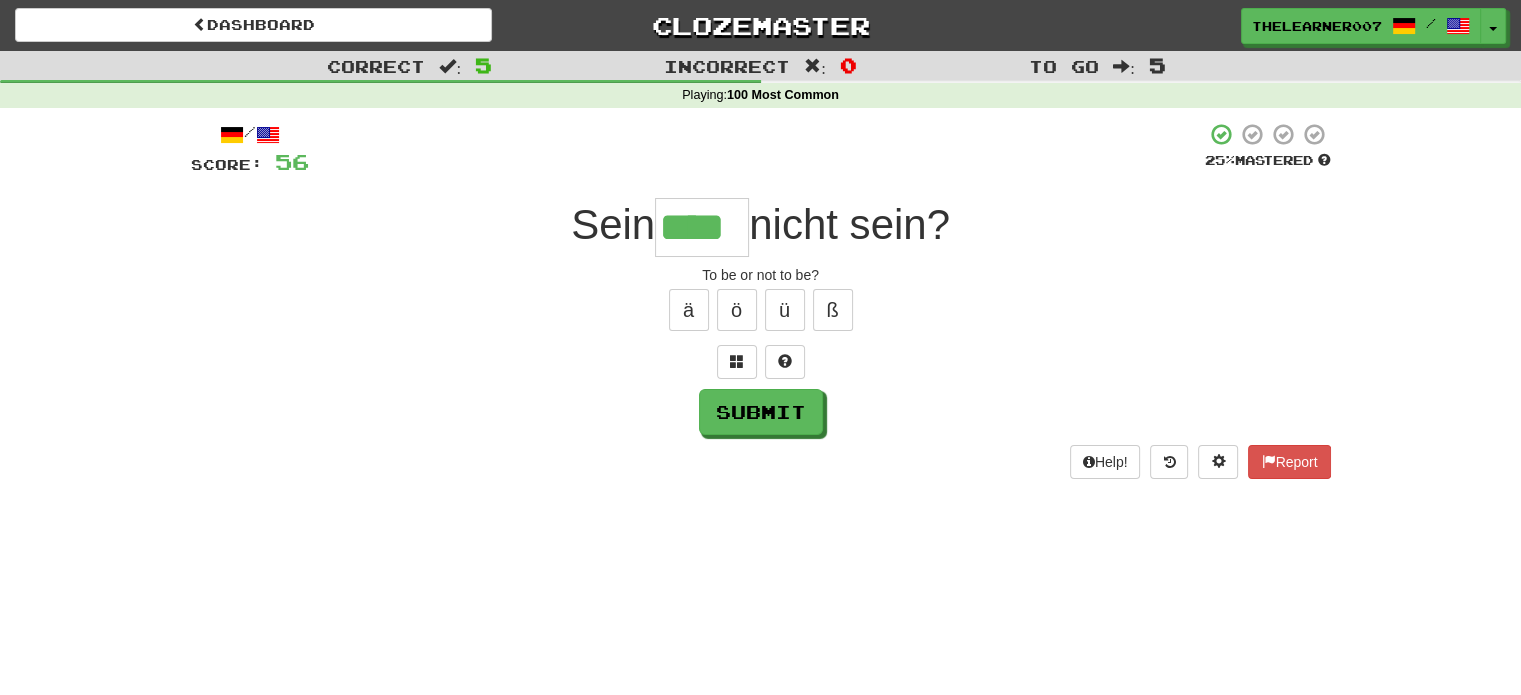 type on "****" 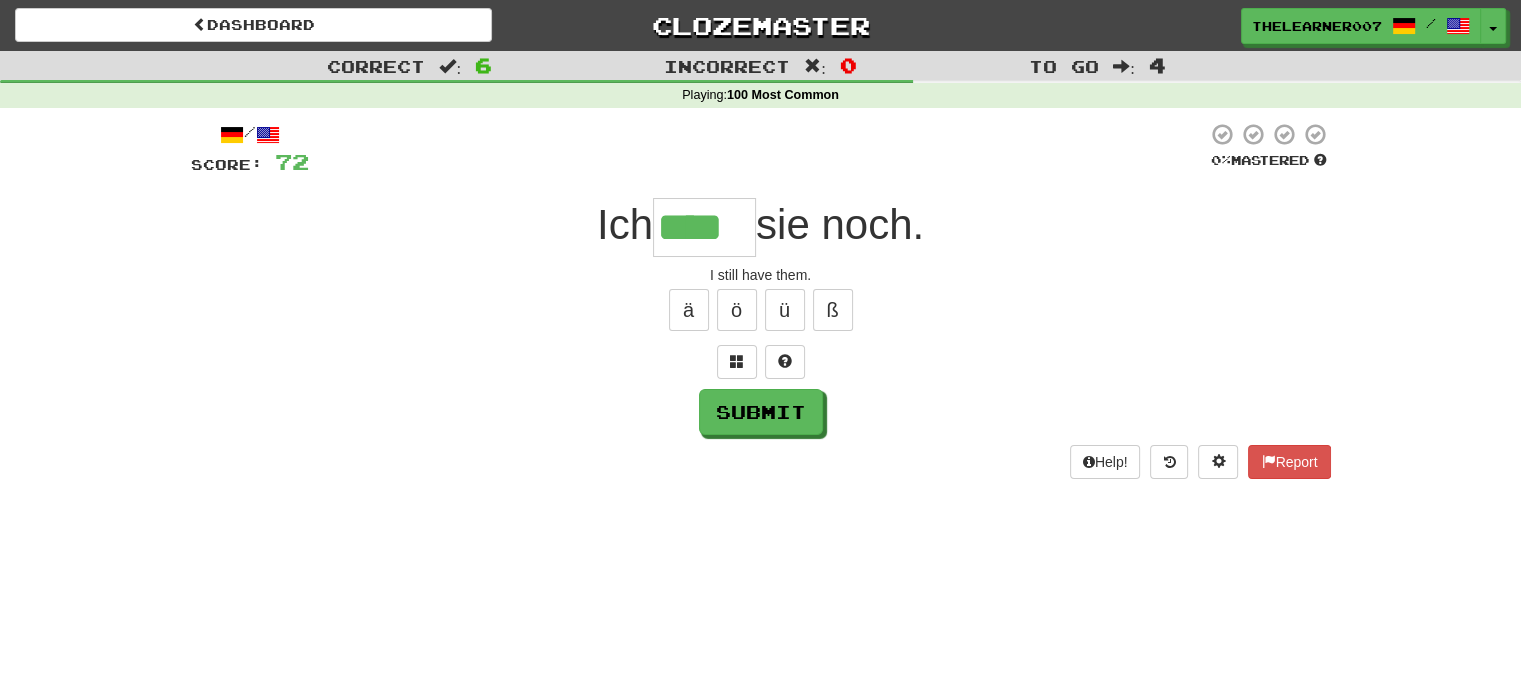 type on "****" 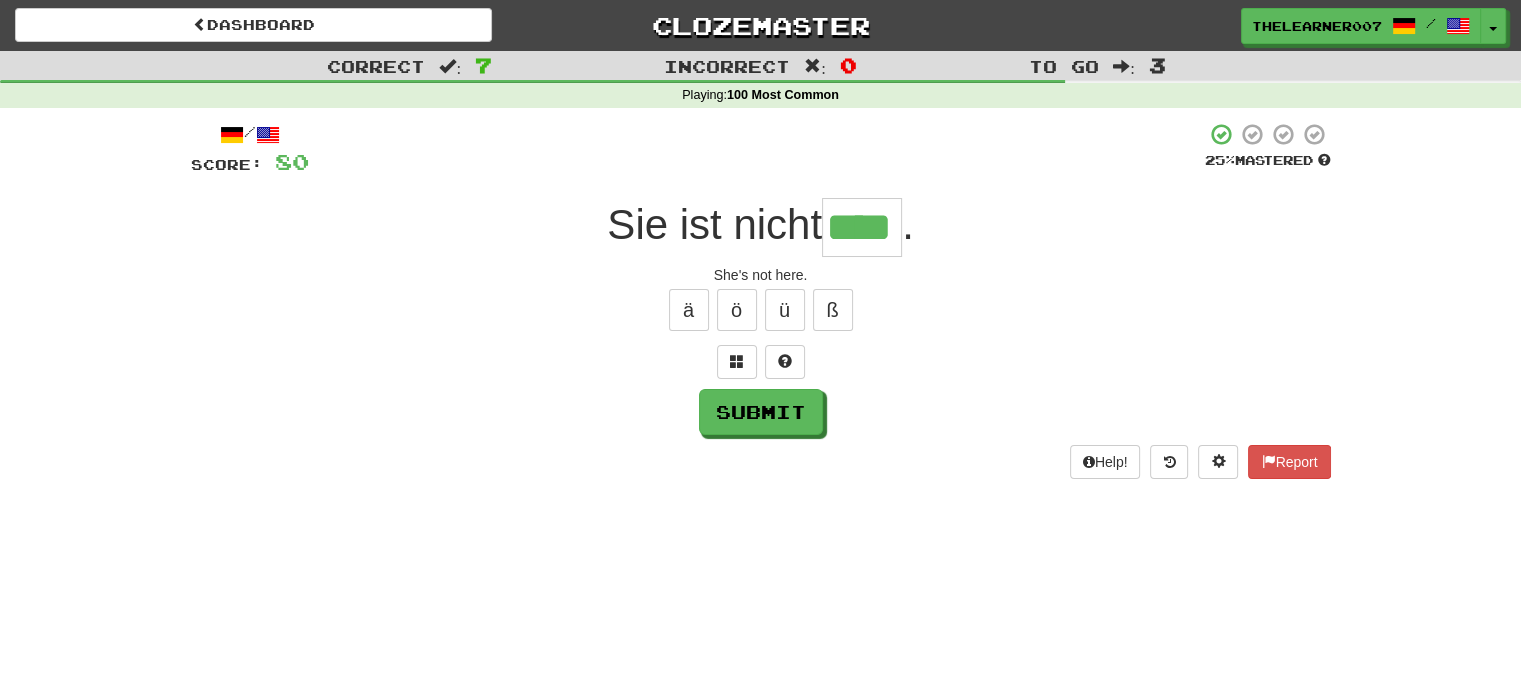 type on "****" 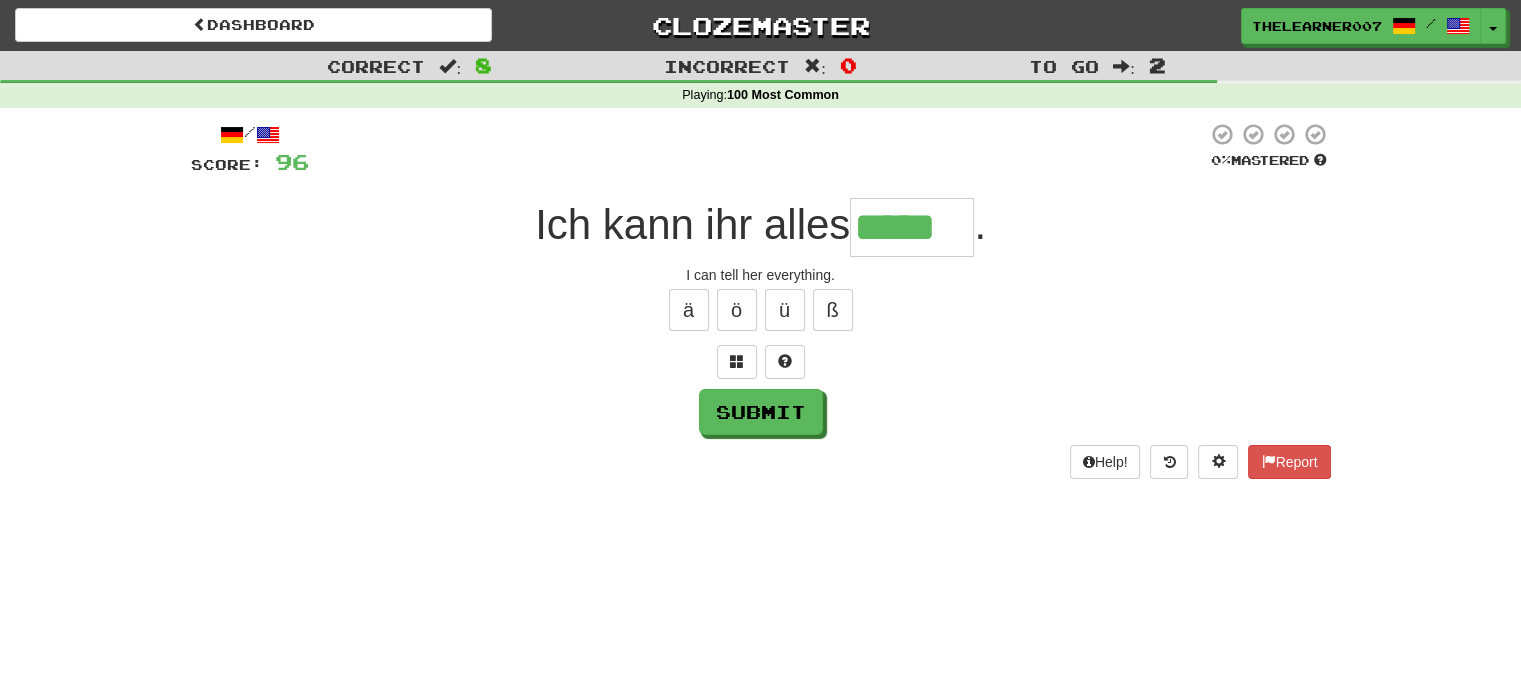 type on "*****" 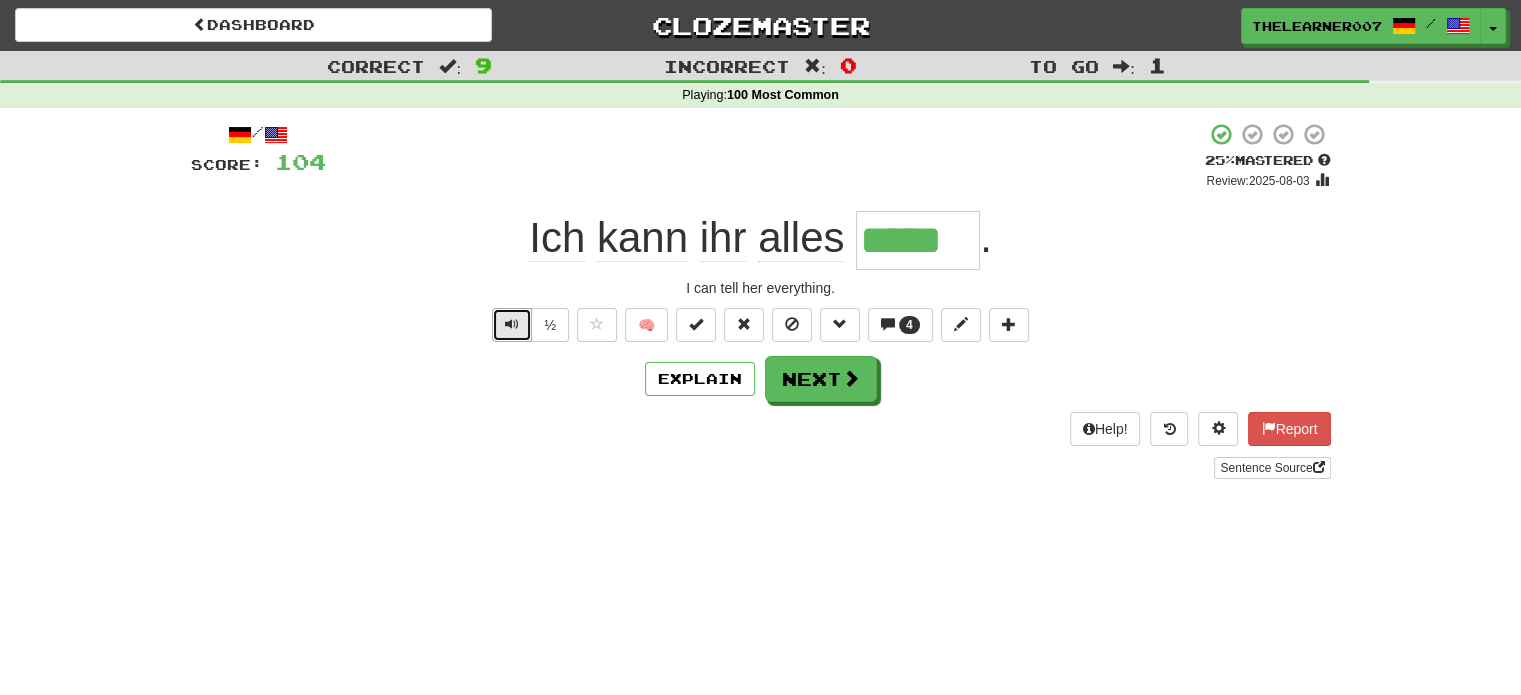 click at bounding box center (512, 325) 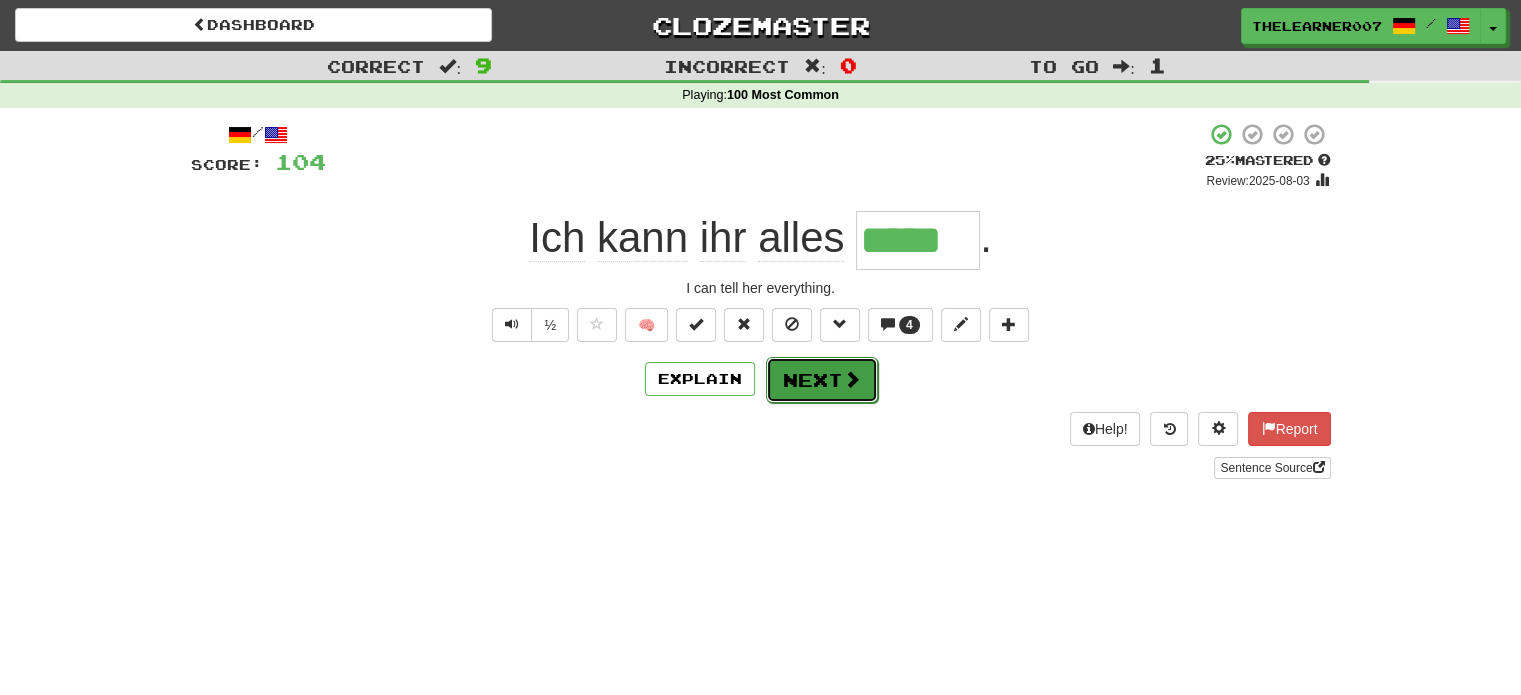 click on "Next" at bounding box center [822, 380] 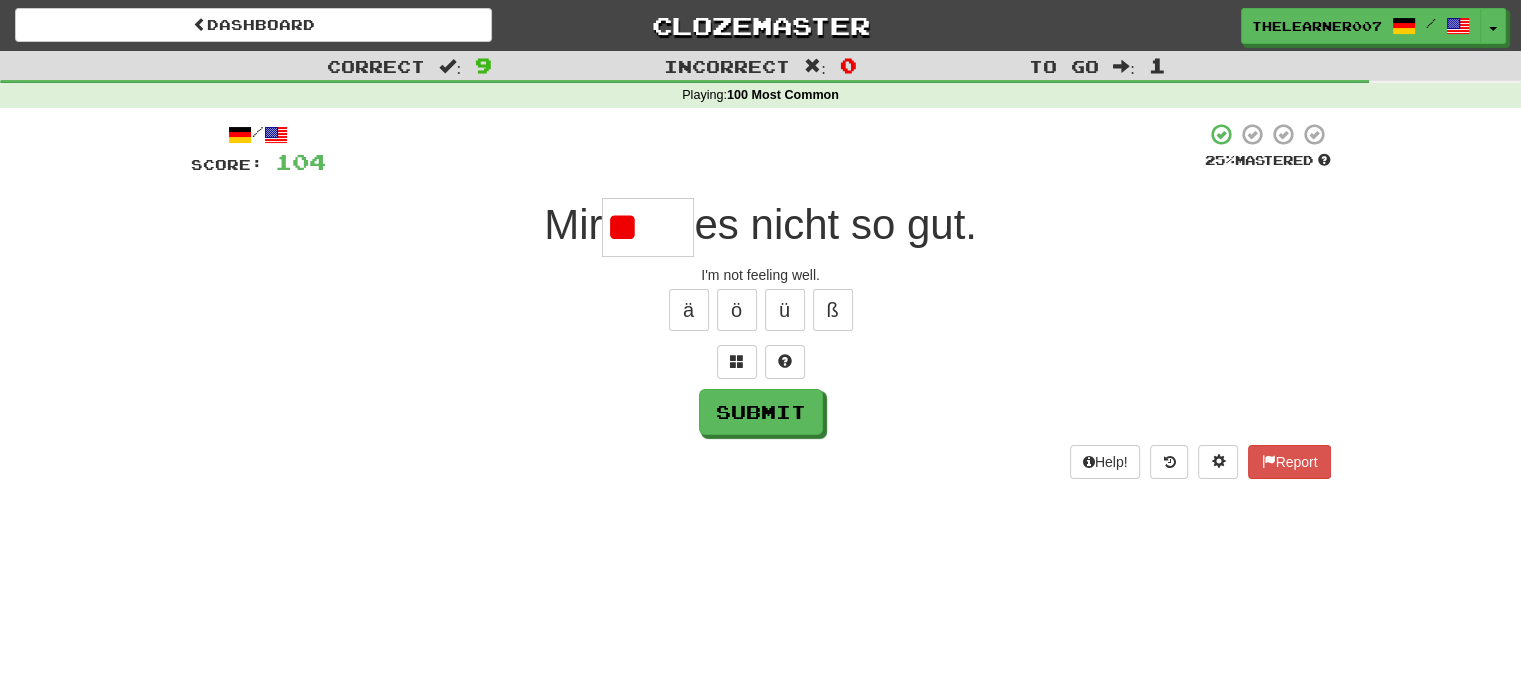 type on "*" 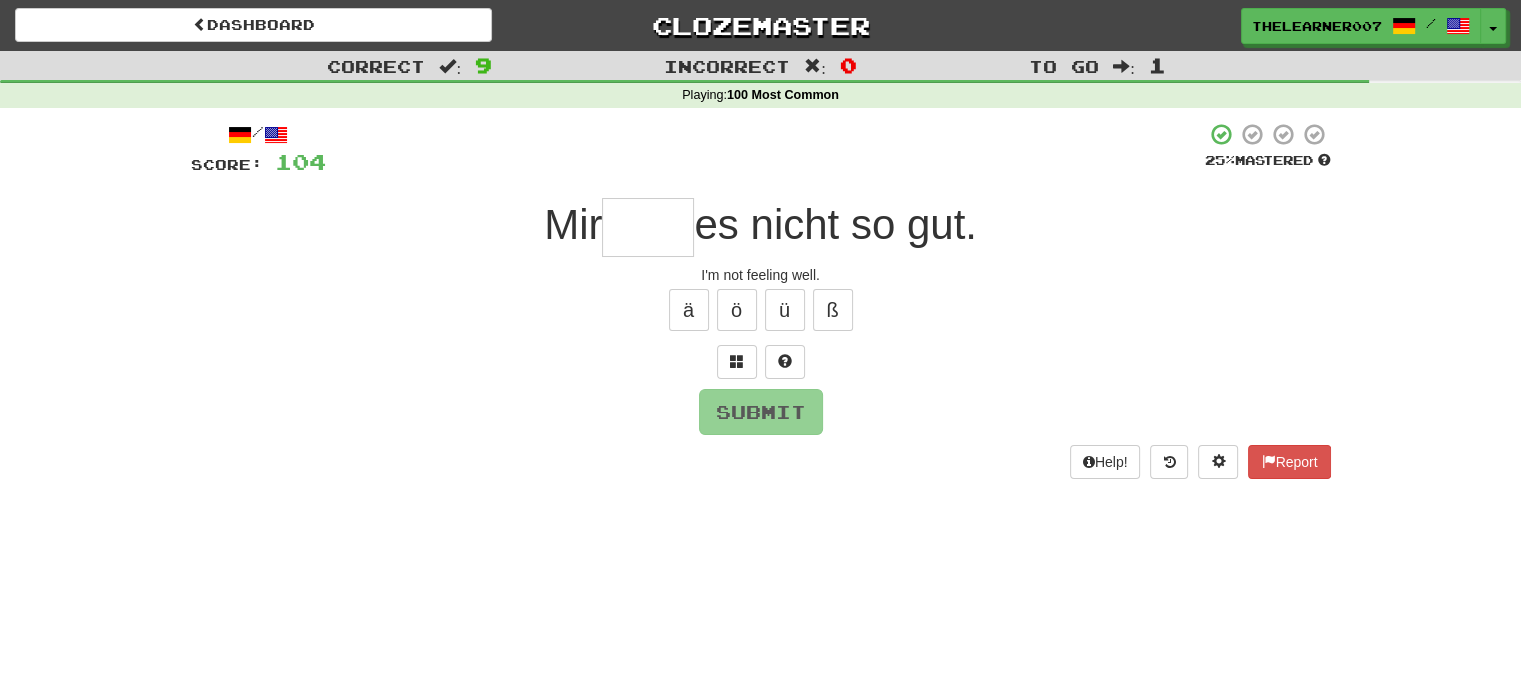 type on "*" 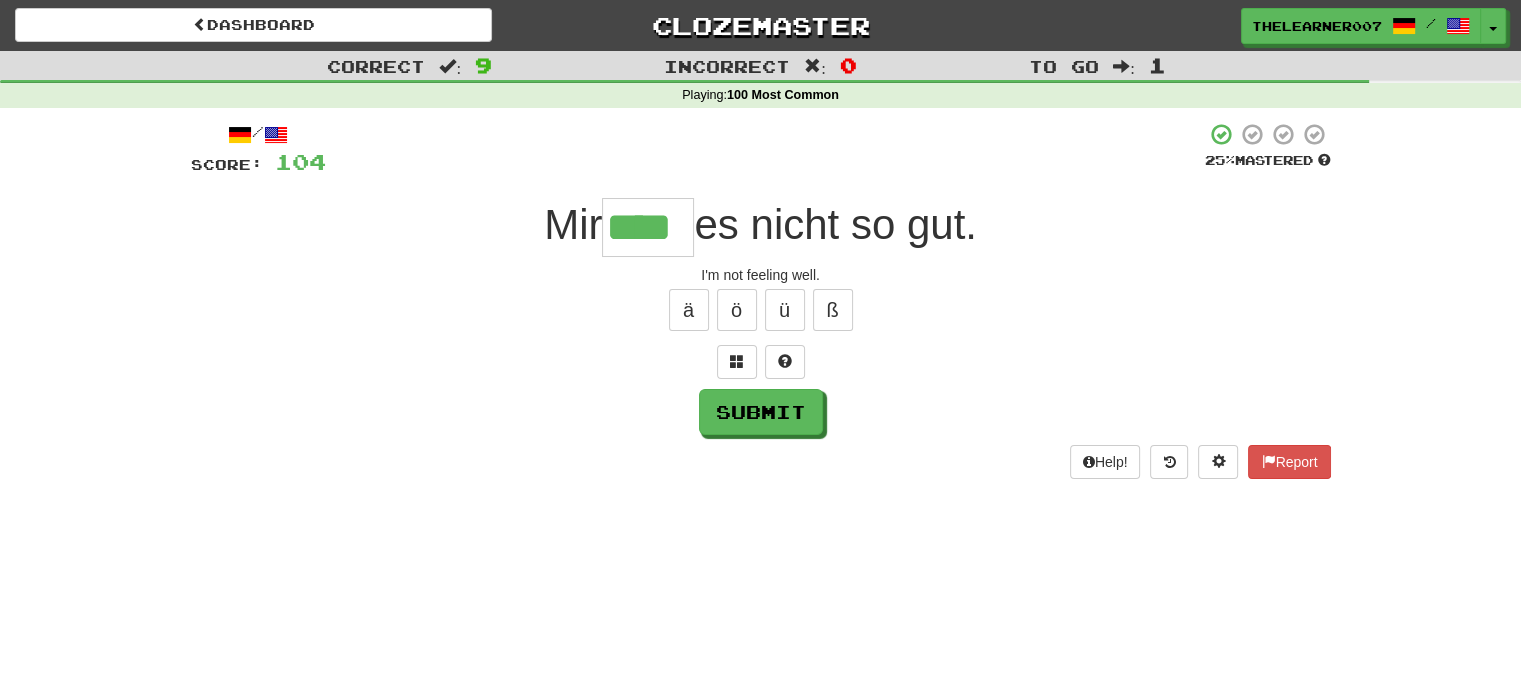 type on "****" 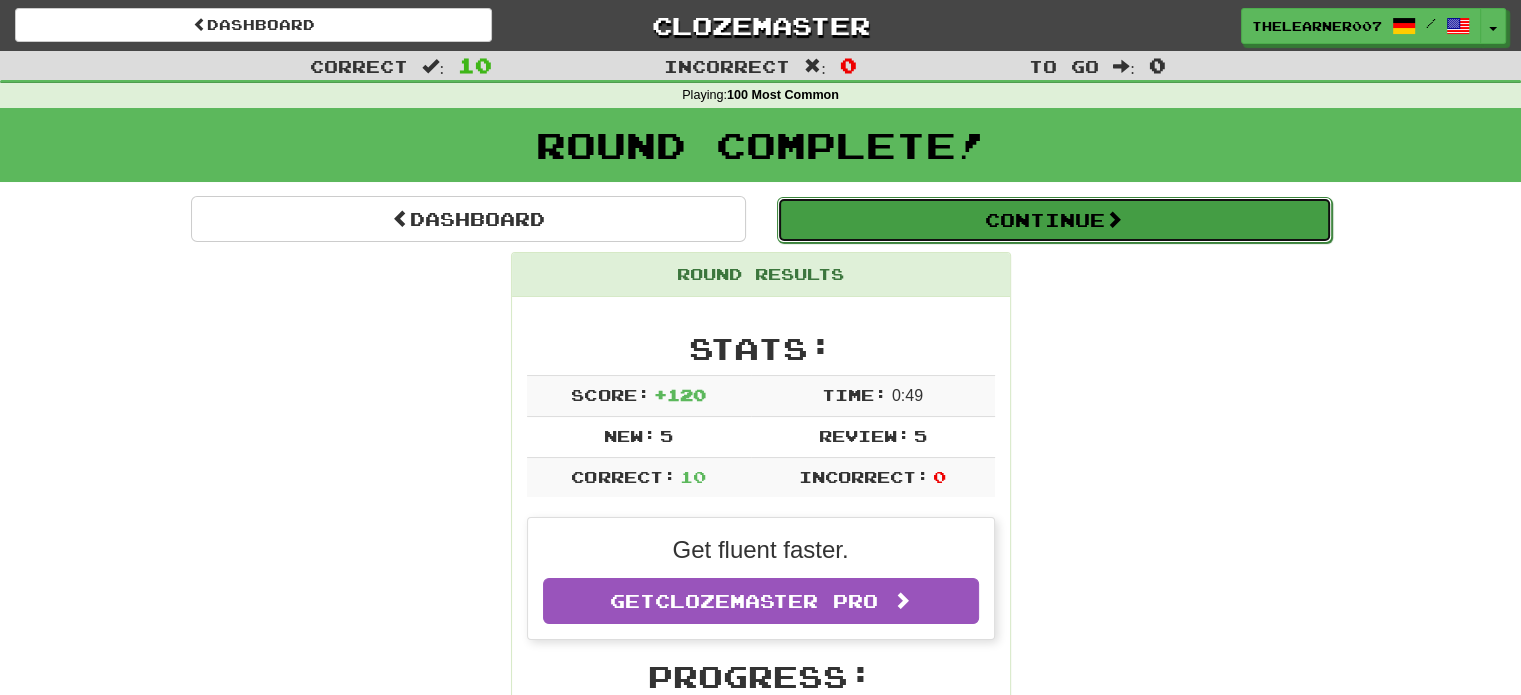 click on "Continue" at bounding box center [1054, 220] 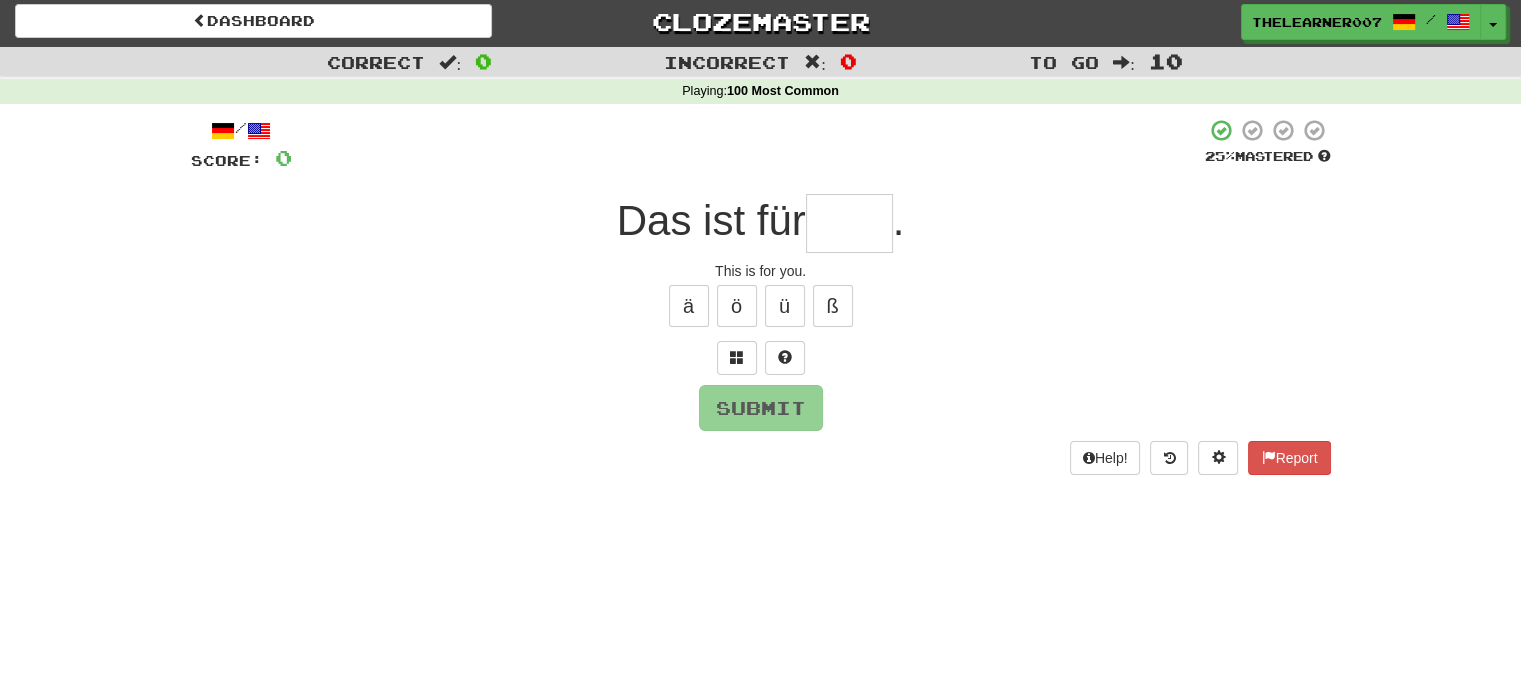 scroll, scrollTop: 0, scrollLeft: 0, axis: both 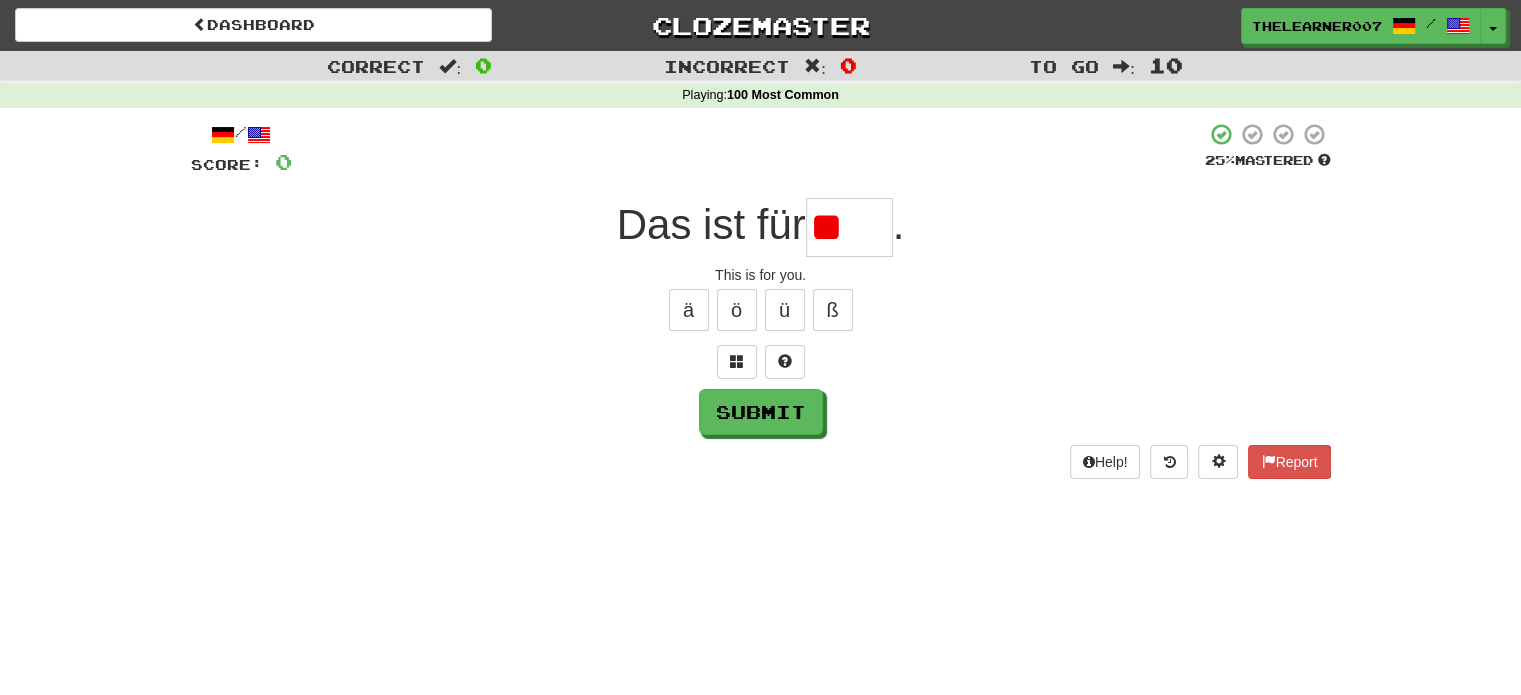 type on "*" 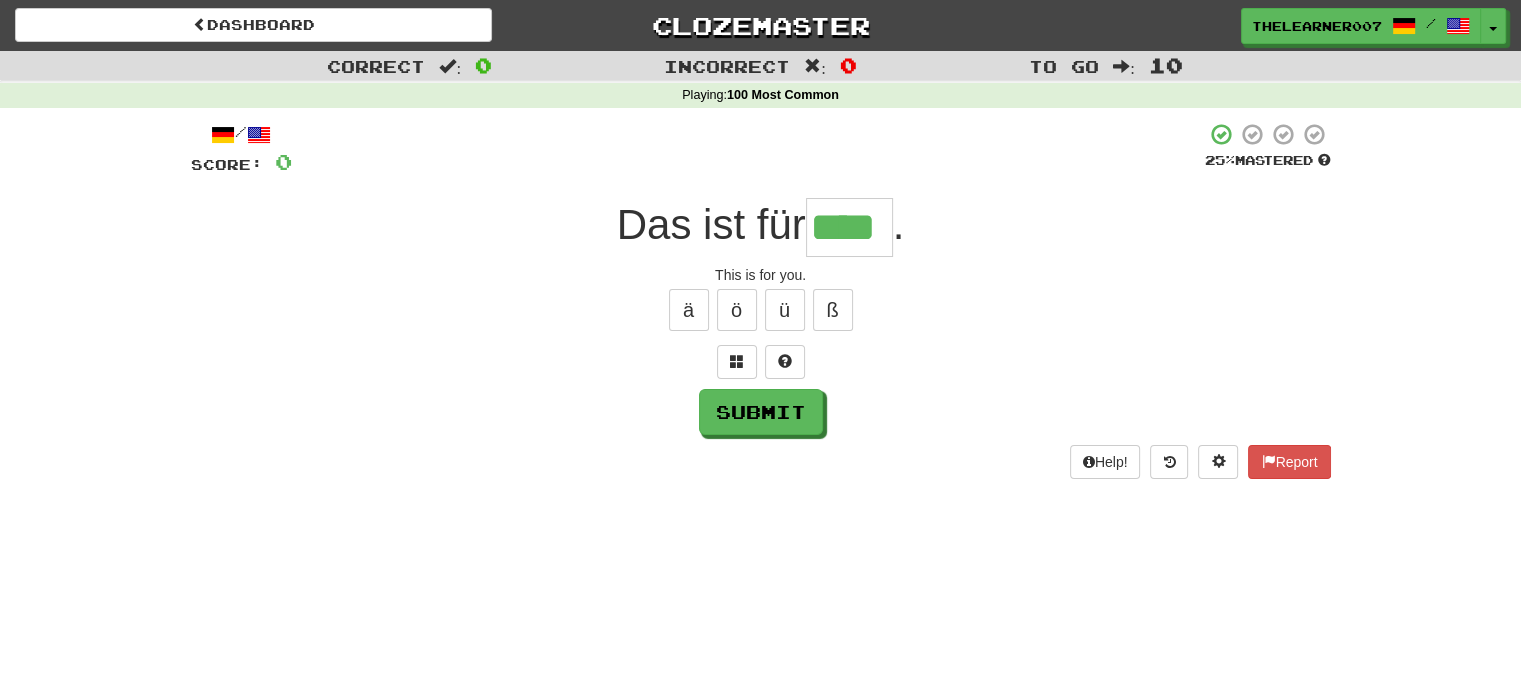 type on "****" 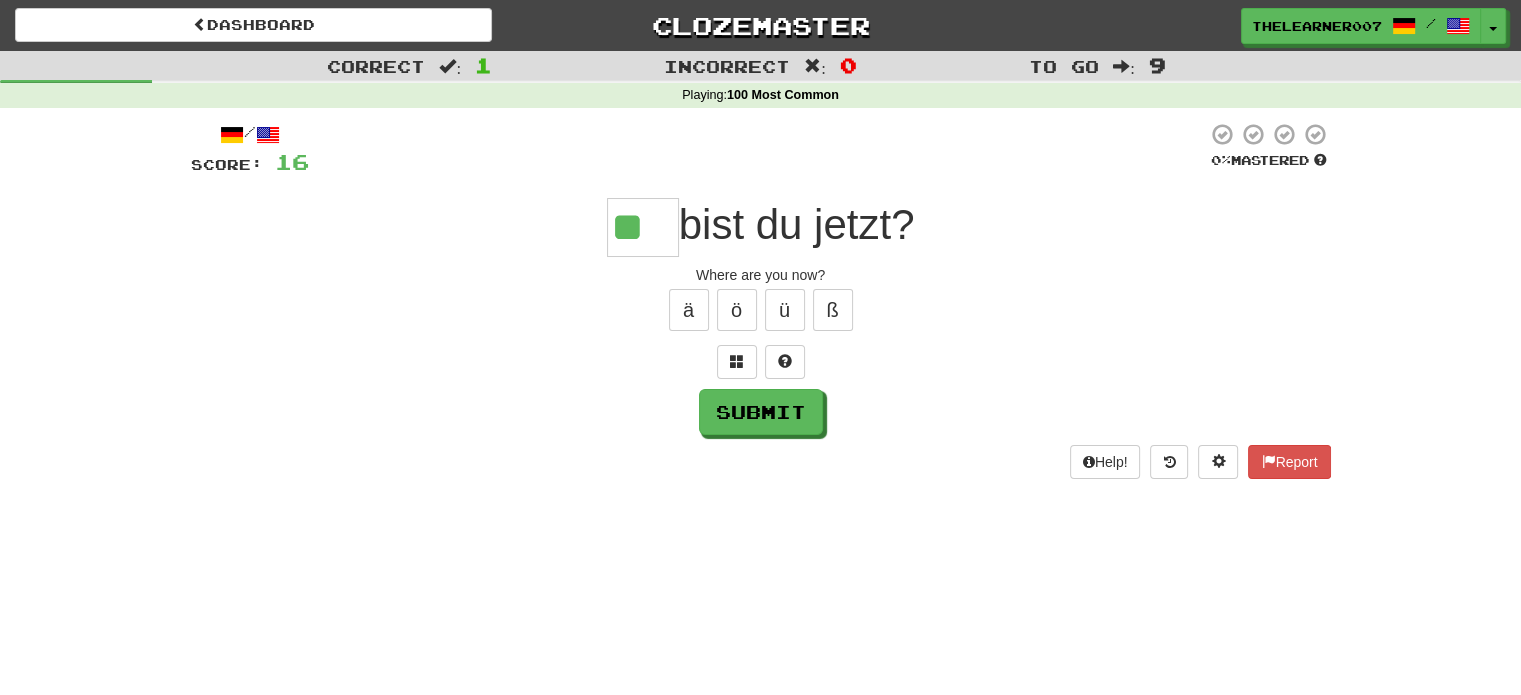 type on "**" 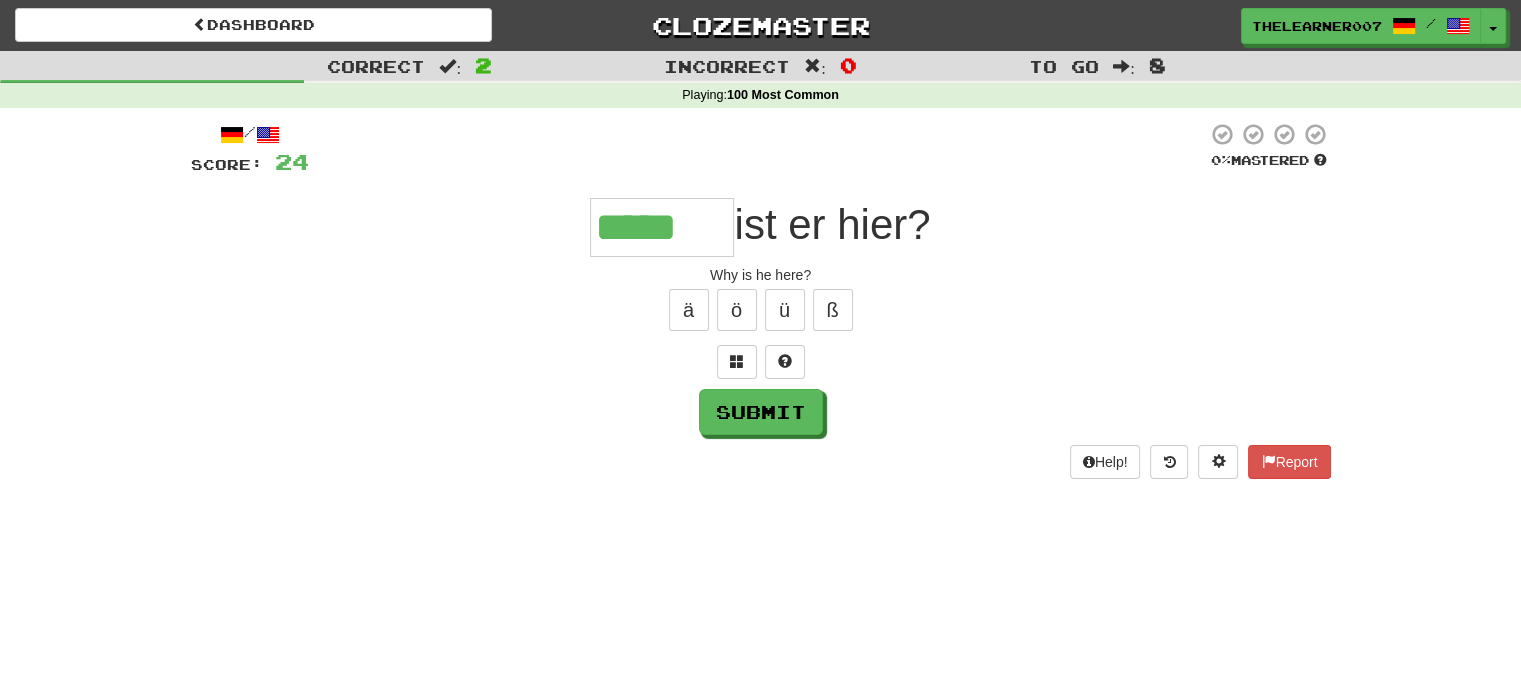 type on "*****" 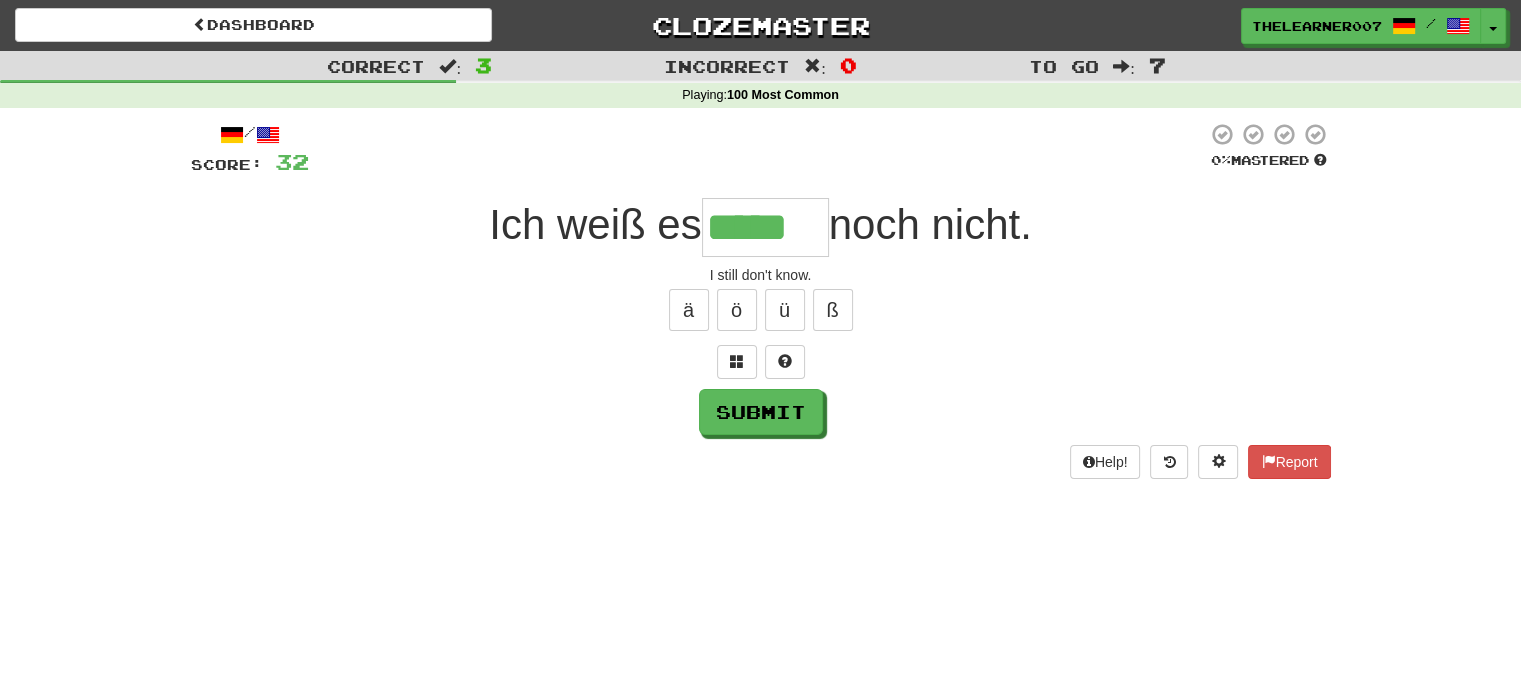 type on "*****" 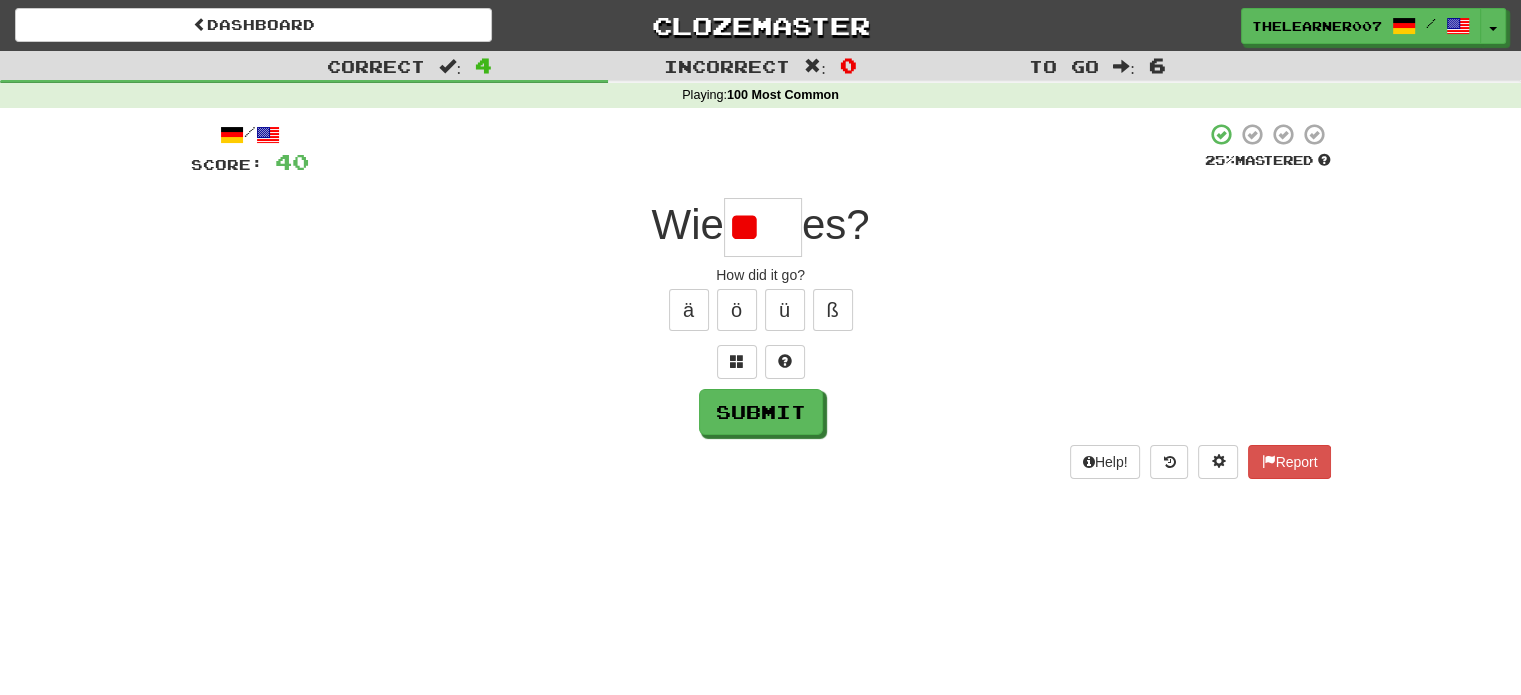 type on "*" 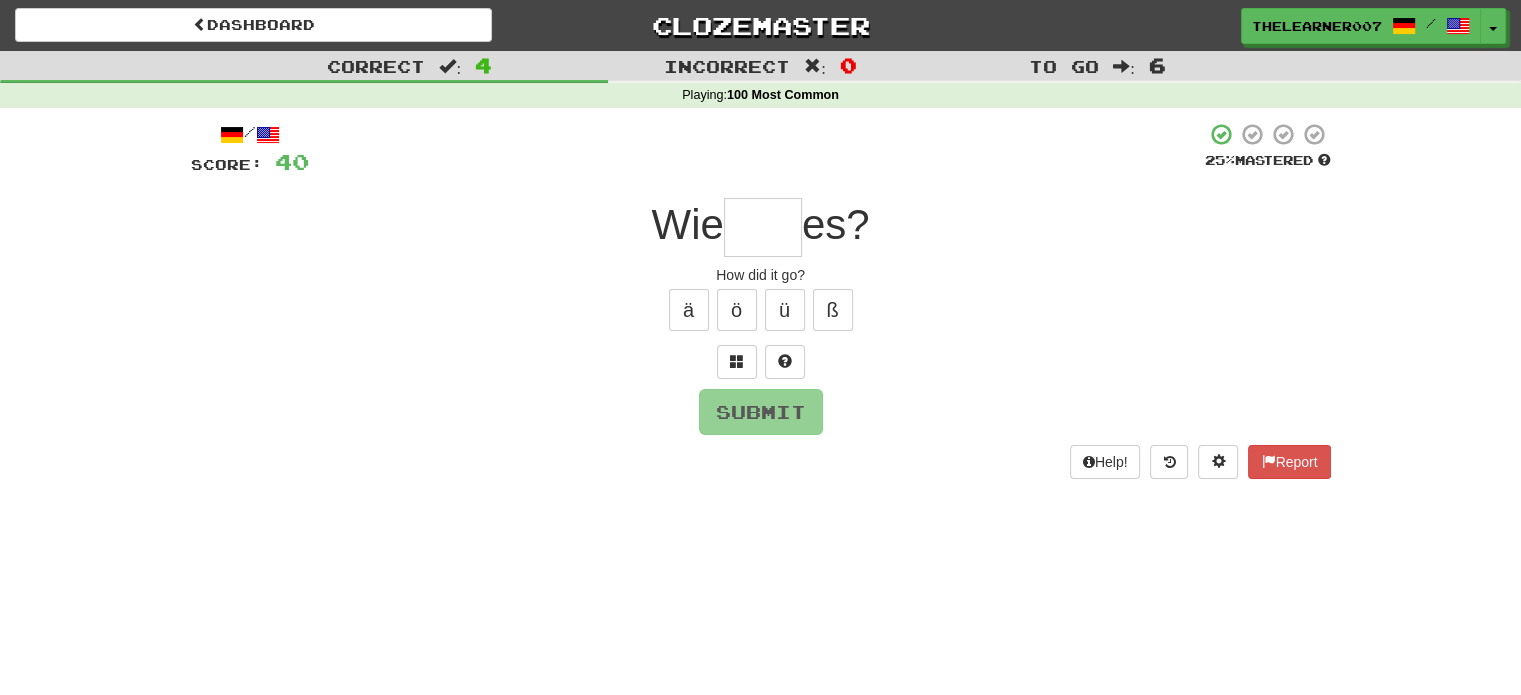 type on "*" 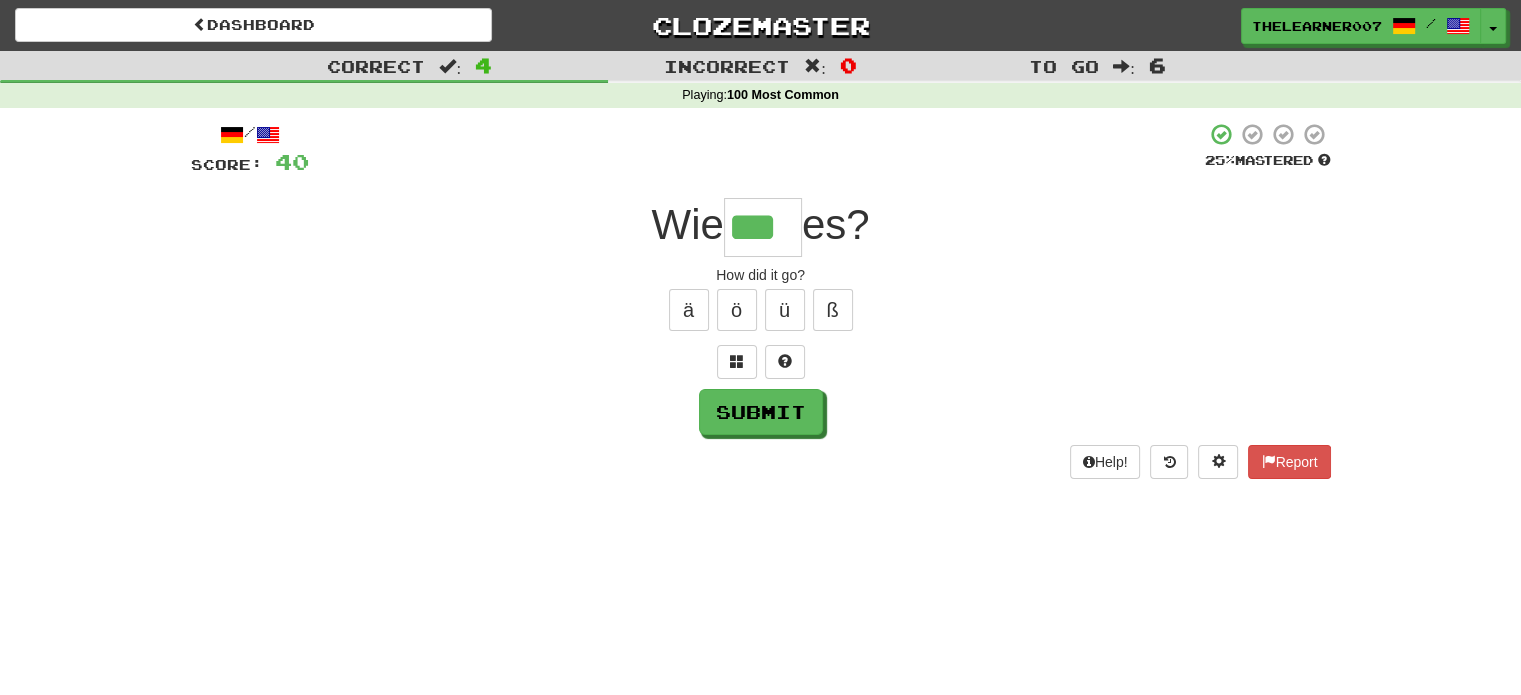 type on "***" 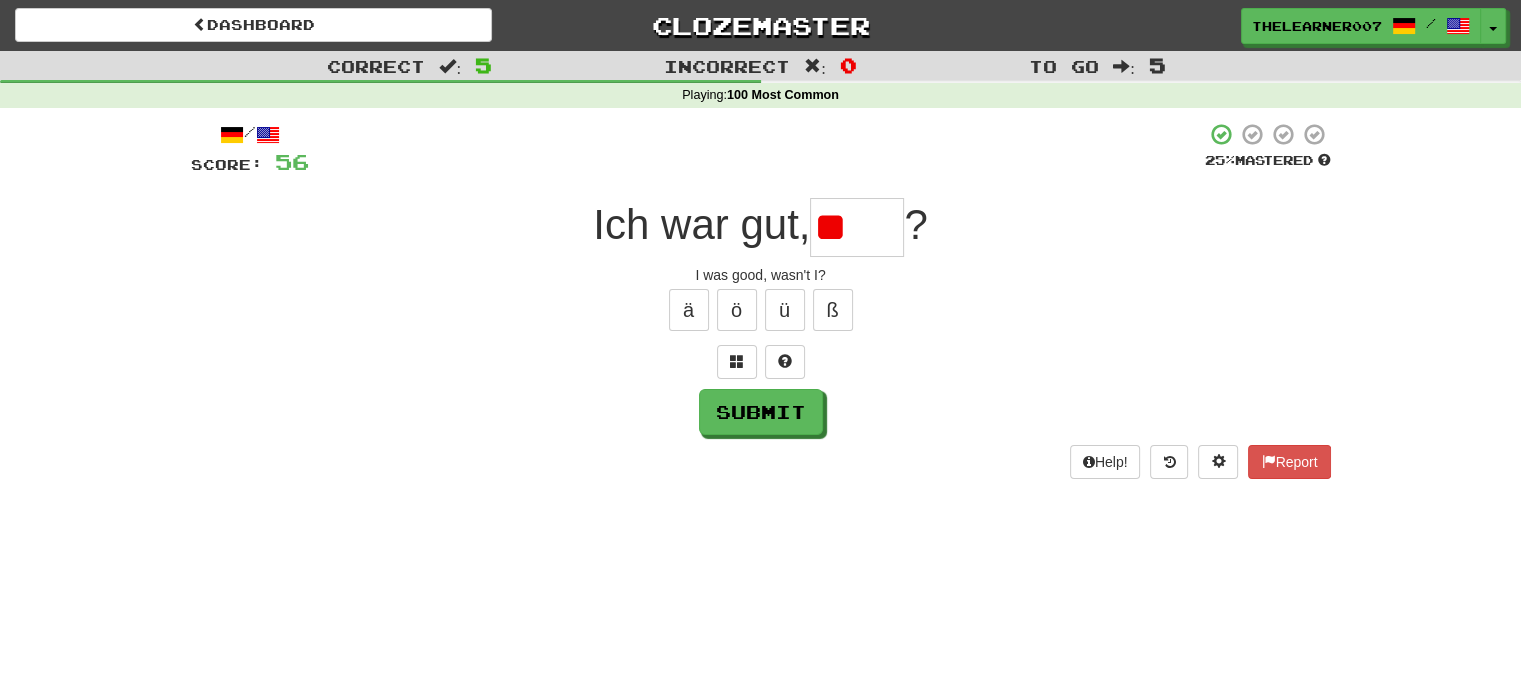 type on "*" 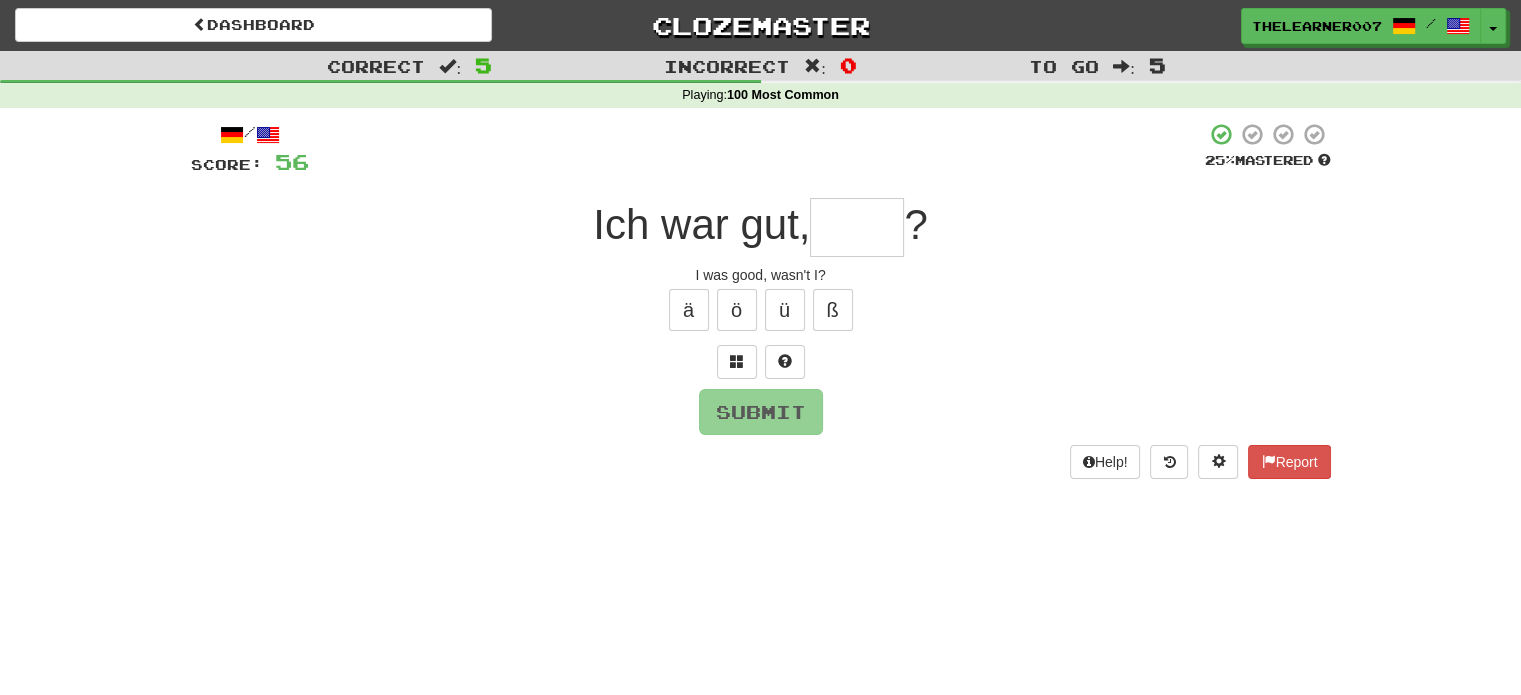 type on "*" 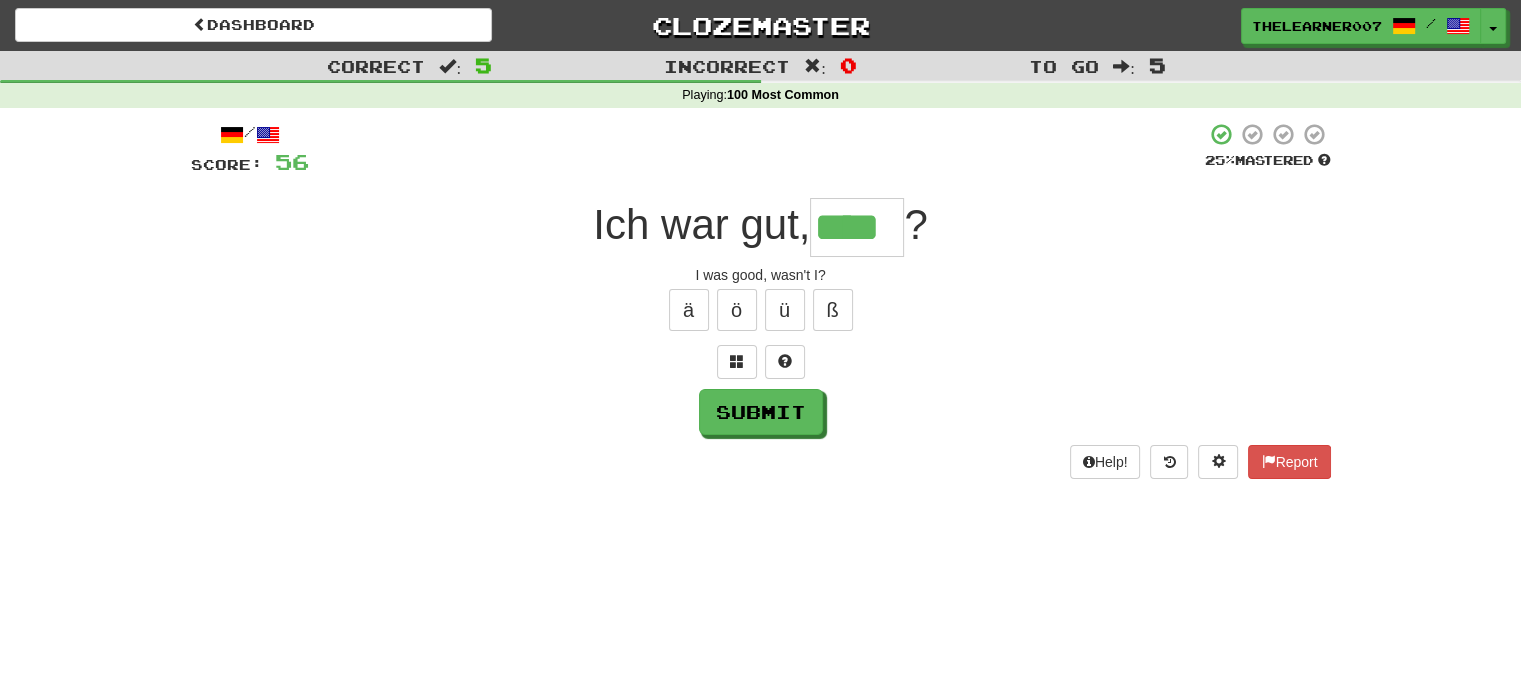 type on "****" 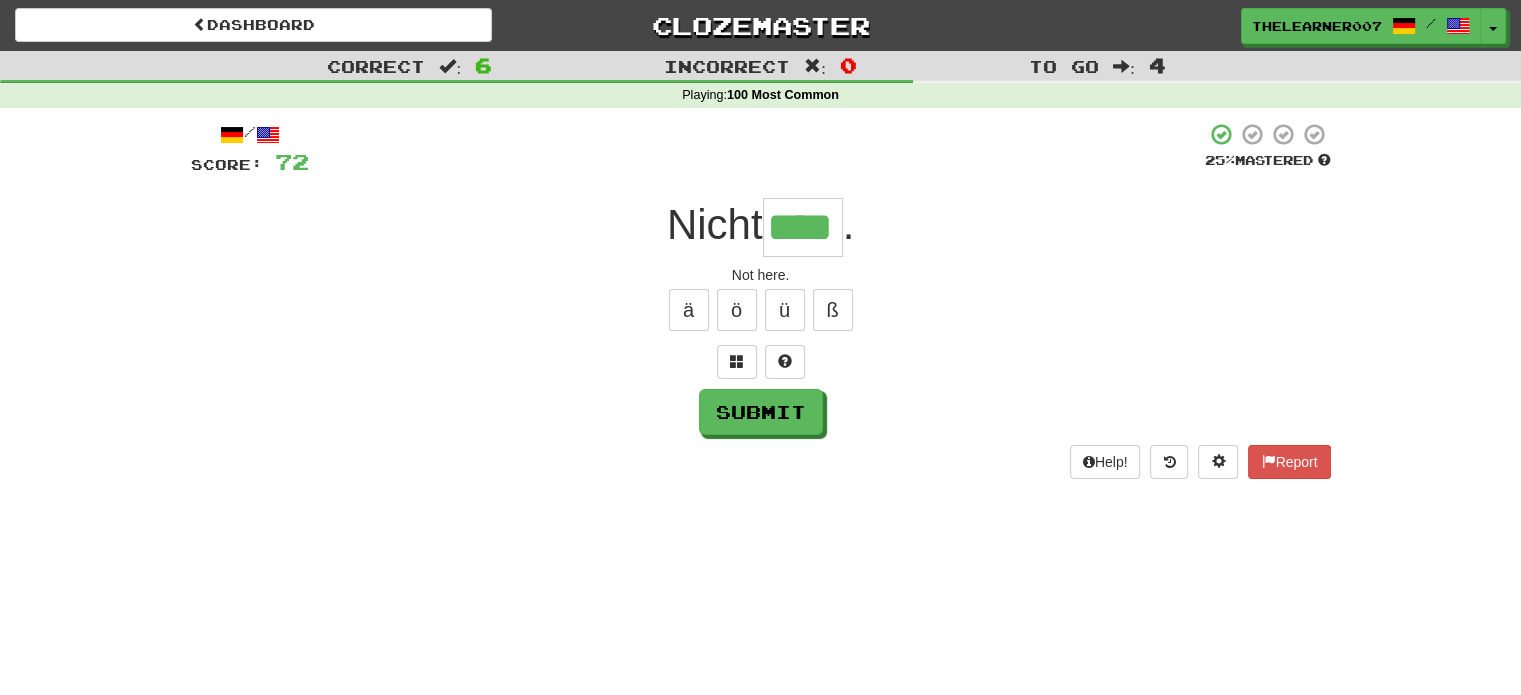 type on "****" 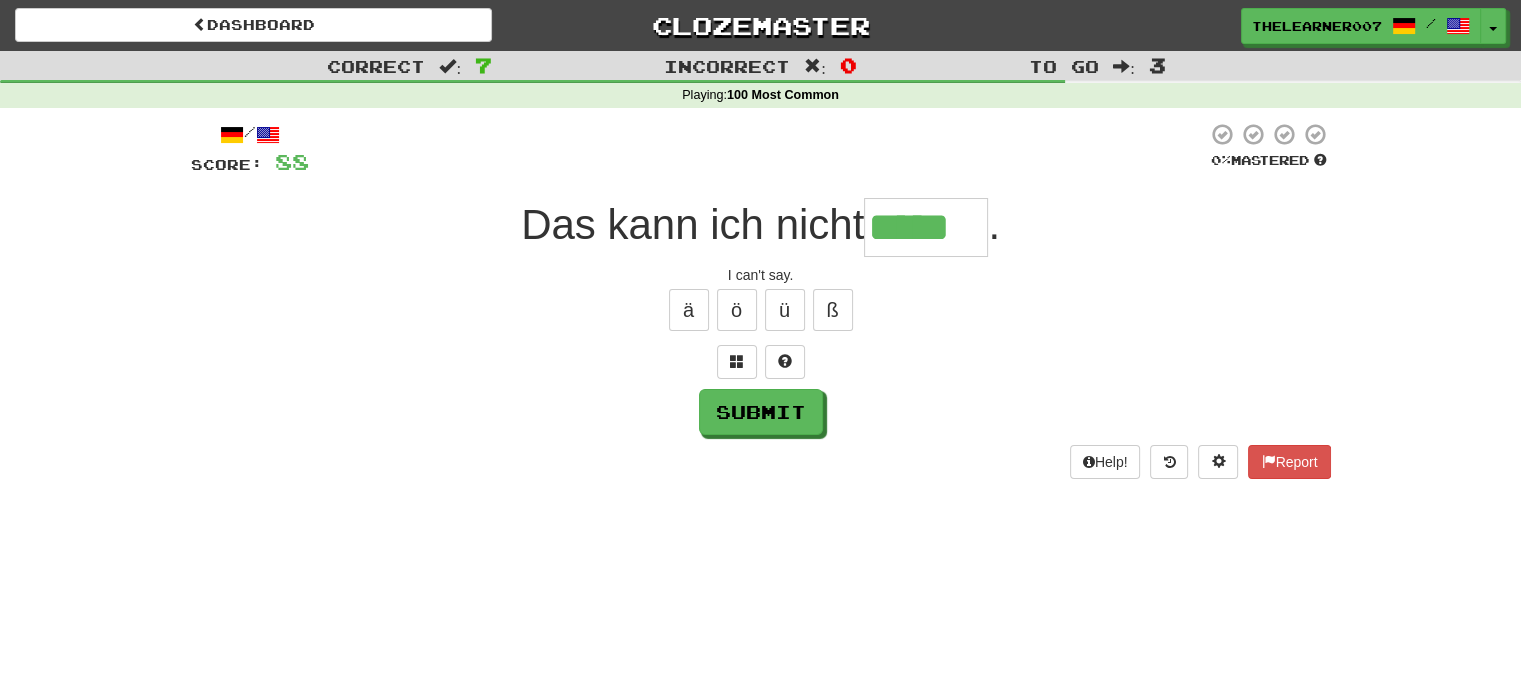 type on "*****" 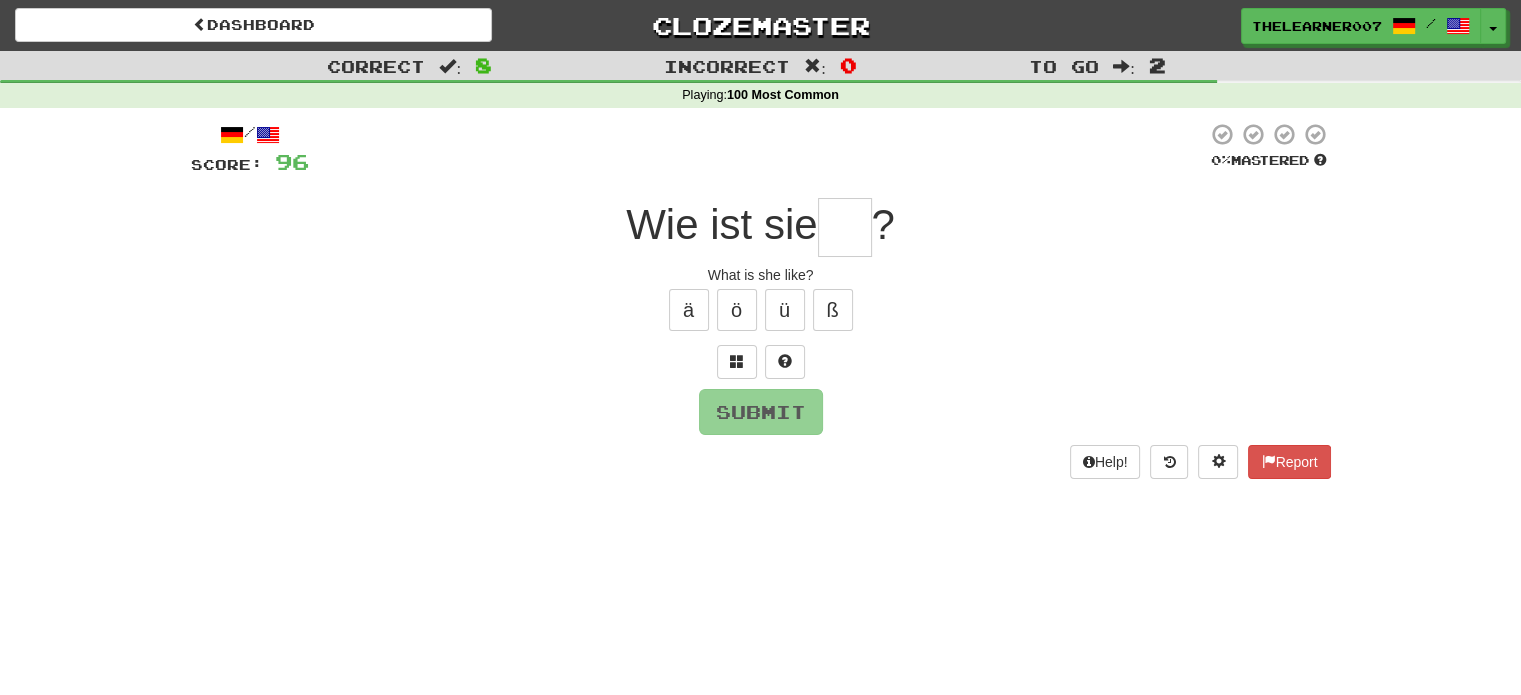 type on "*" 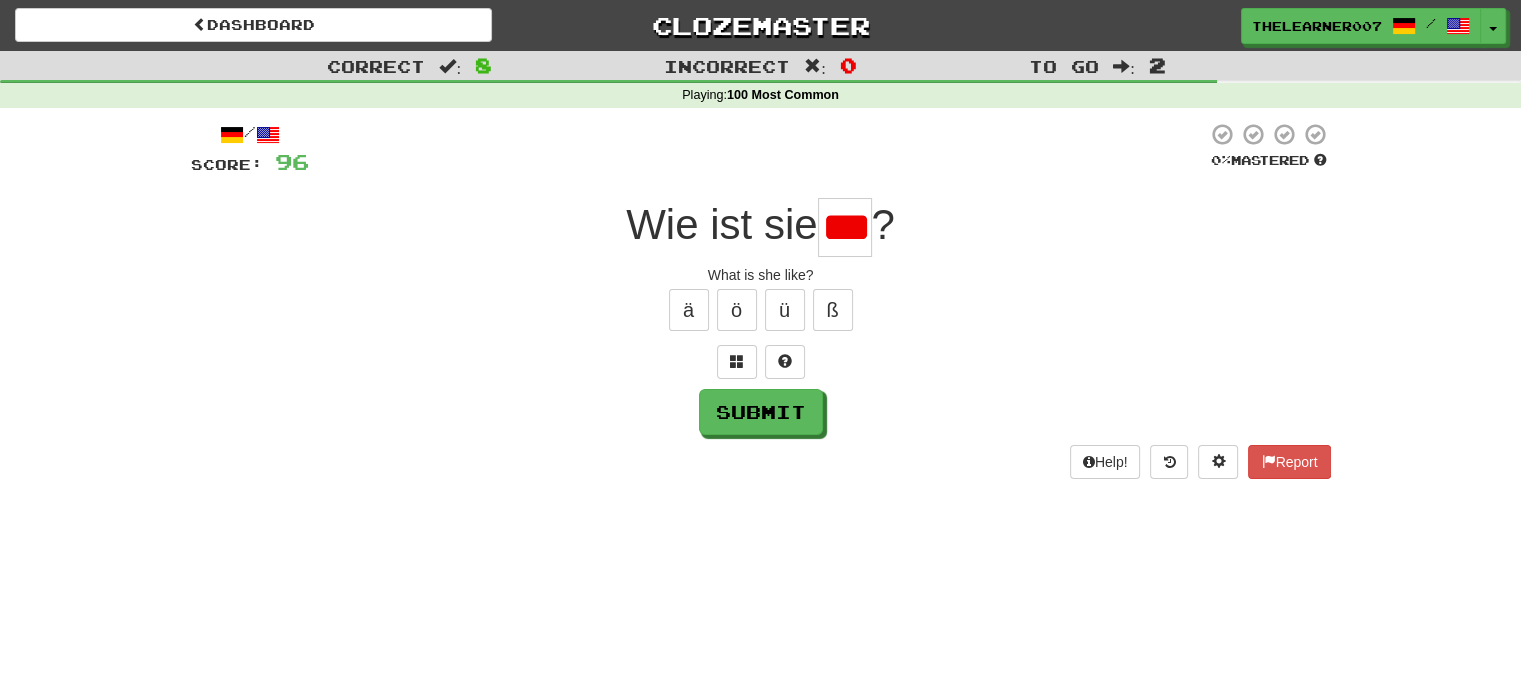scroll, scrollTop: 0, scrollLeft: 2, axis: horizontal 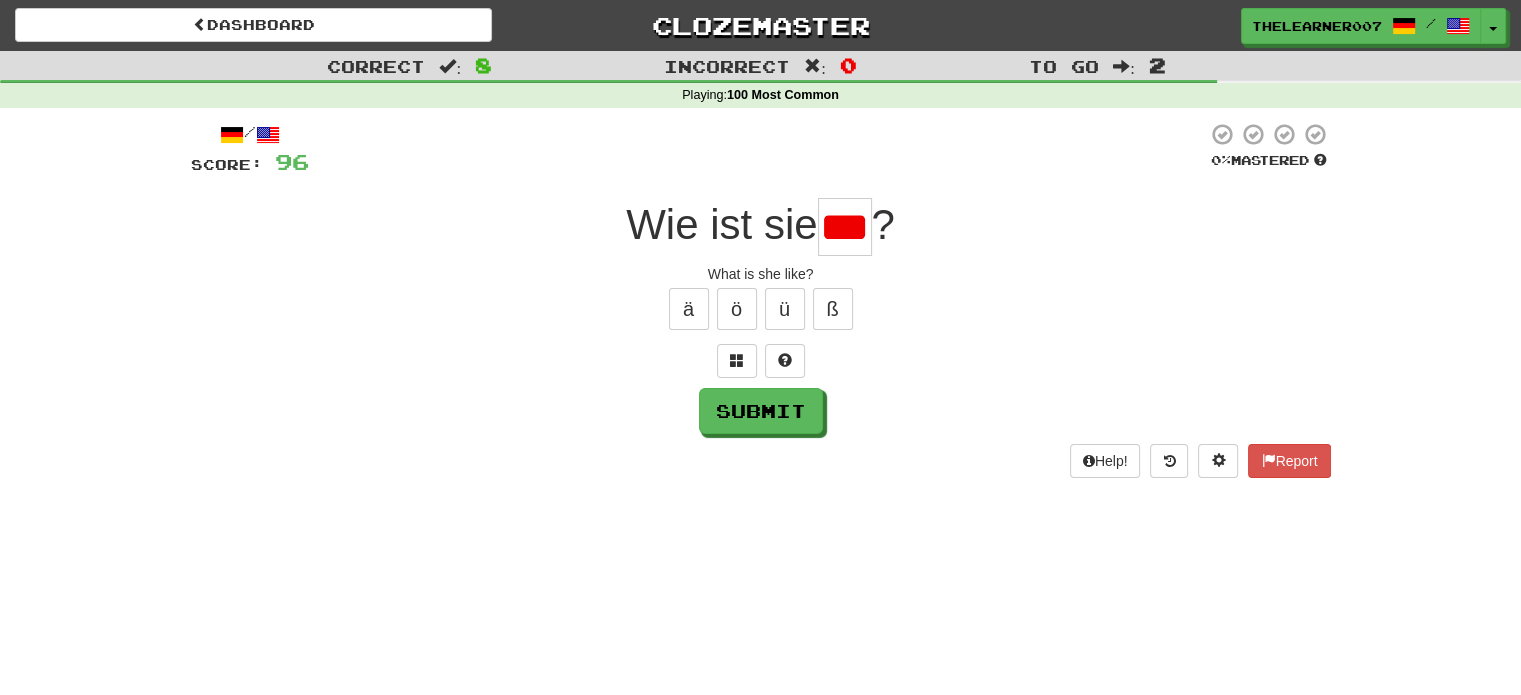 type on "**" 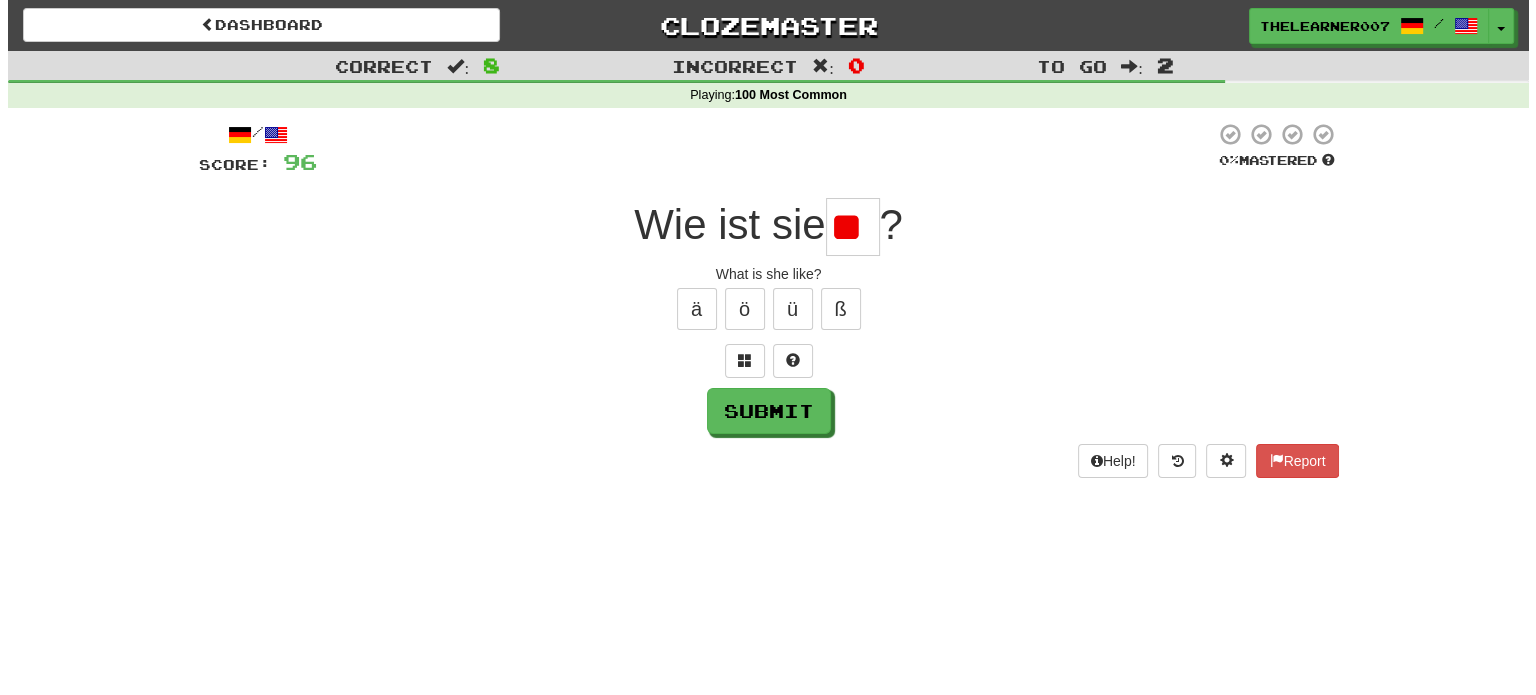 scroll, scrollTop: 0, scrollLeft: 0, axis: both 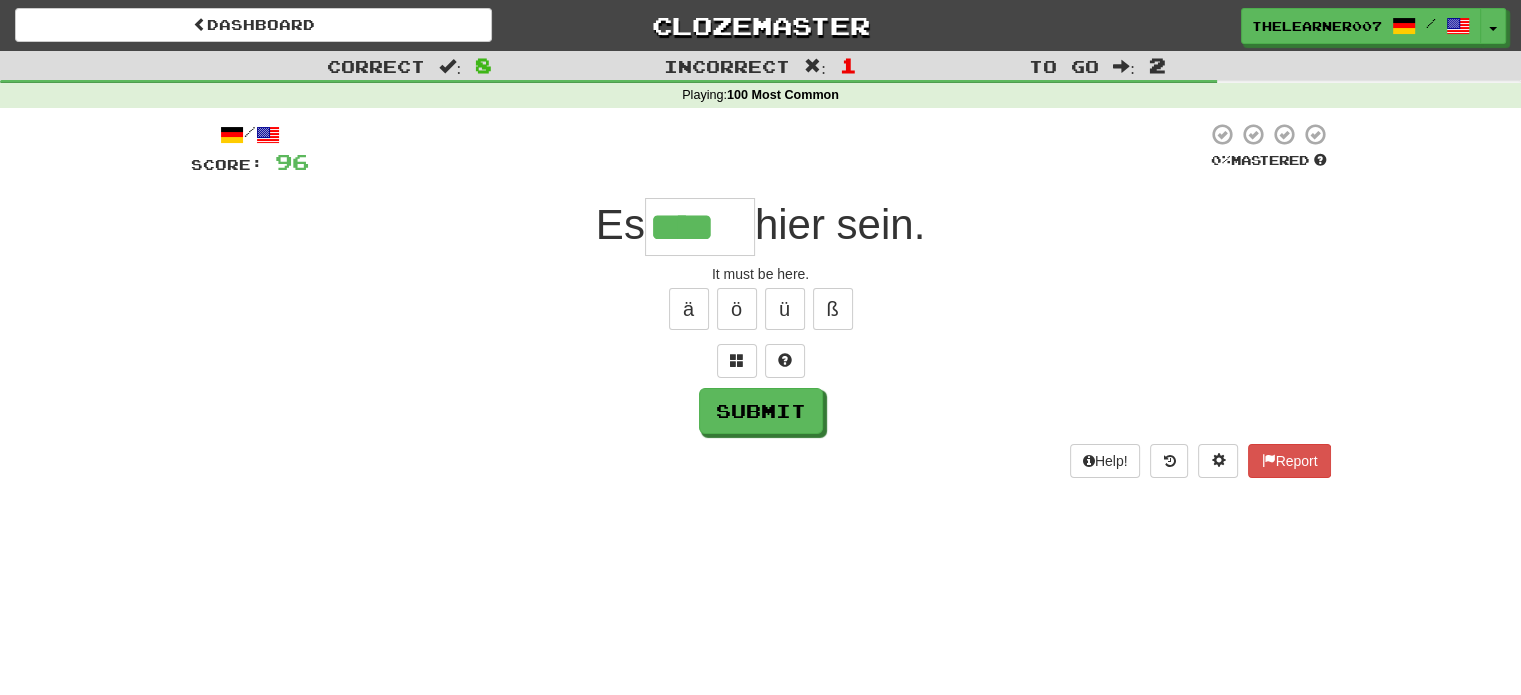 type on "****" 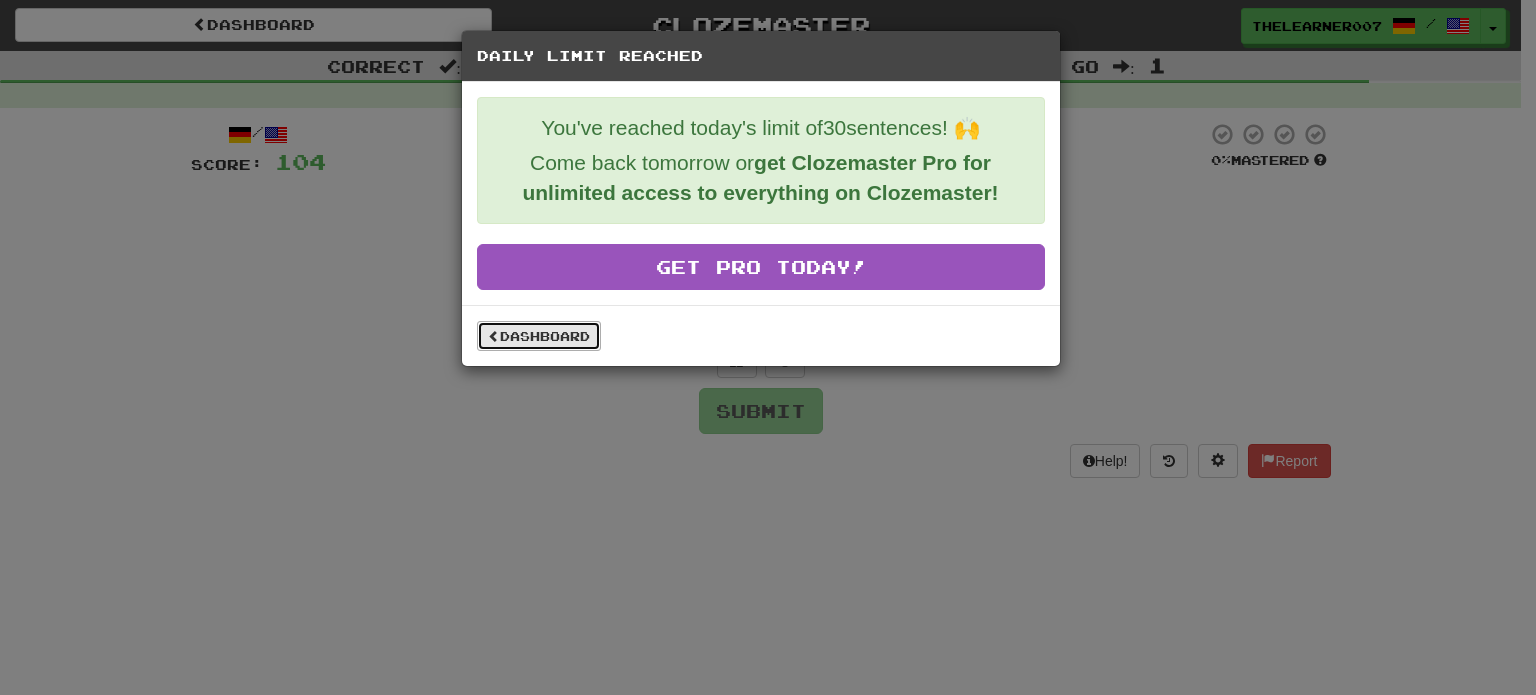 click on "Dashboard" at bounding box center [539, 336] 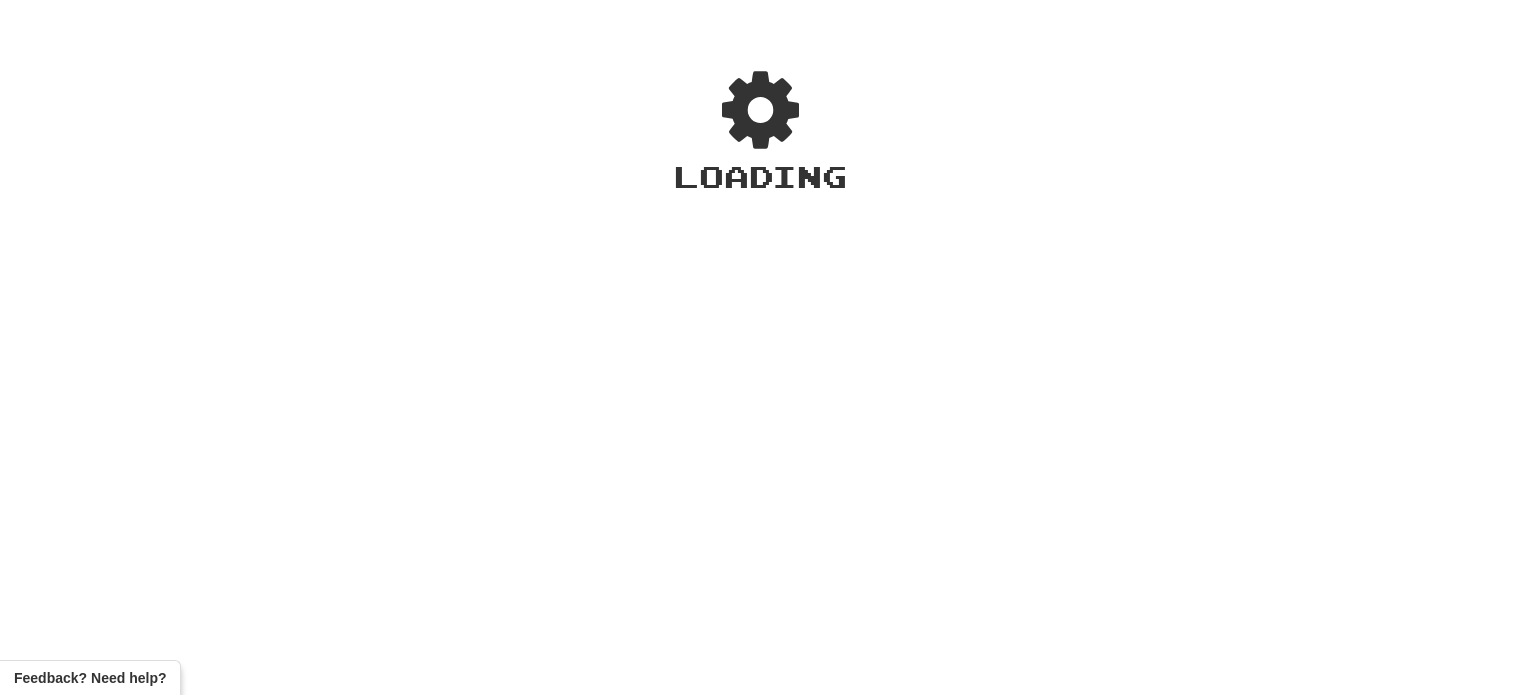scroll, scrollTop: 0, scrollLeft: 0, axis: both 